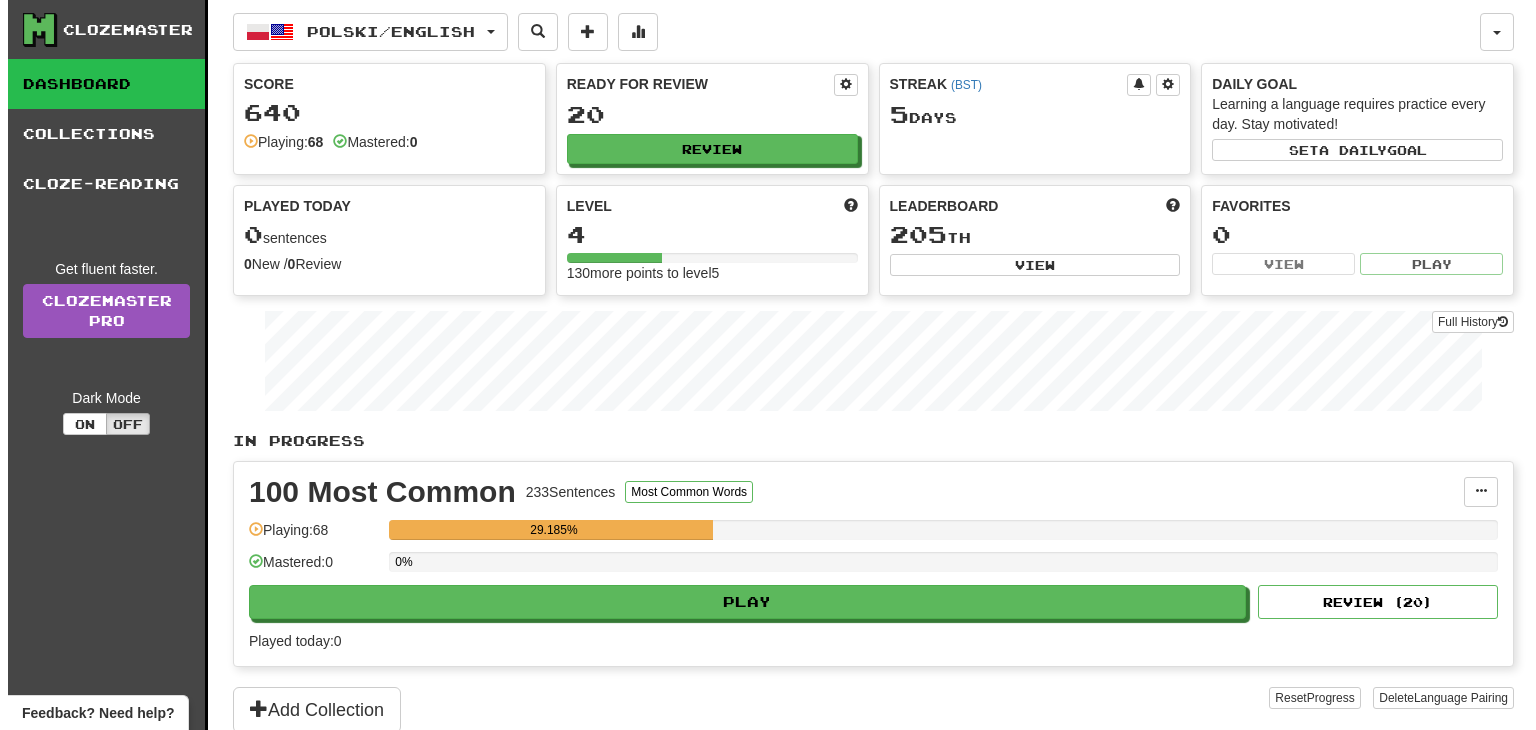 scroll, scrollTop: 0, scrollLeft: 0, axis: both 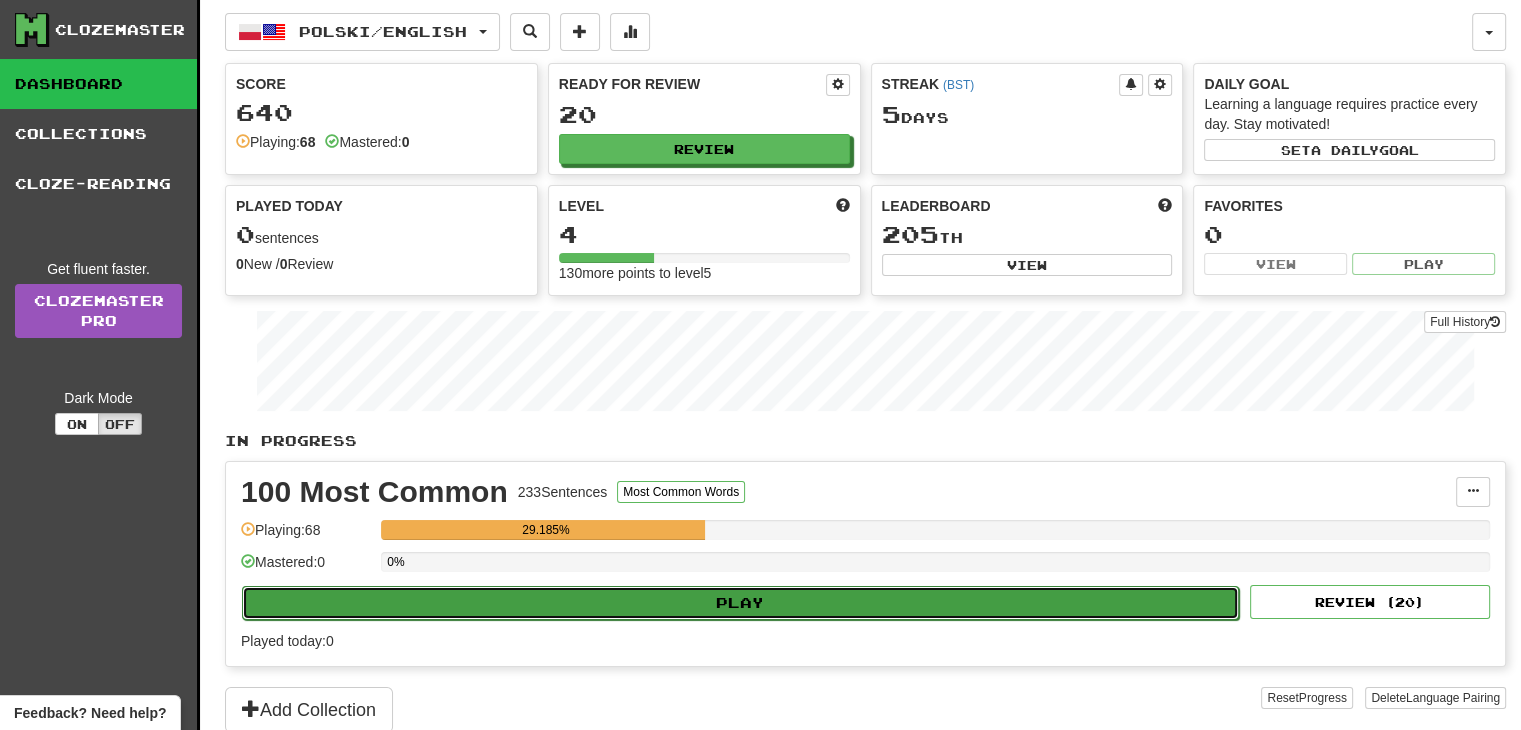click on "Play" at bounding box center [740, 603] 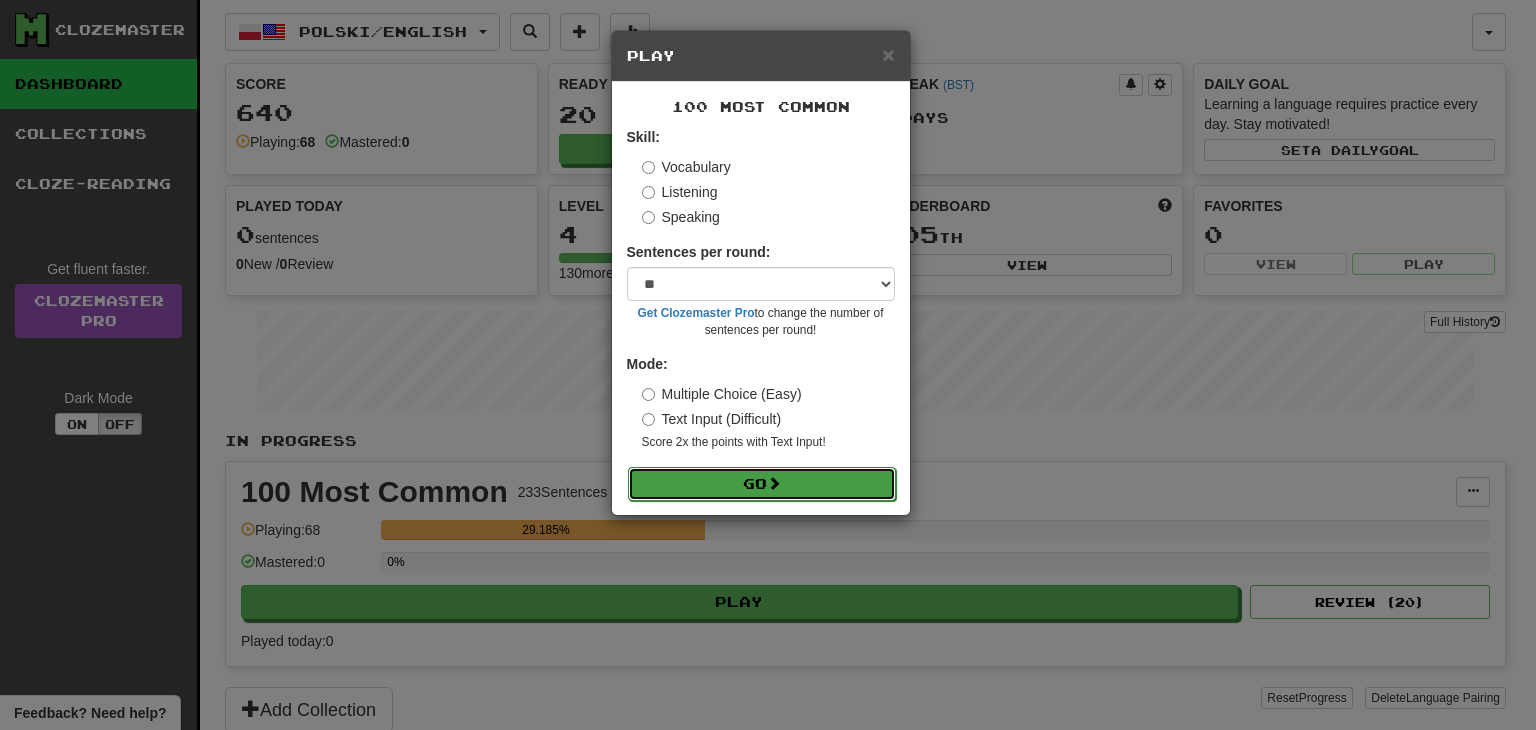 click on "Go" at bounding box center [762, 484] 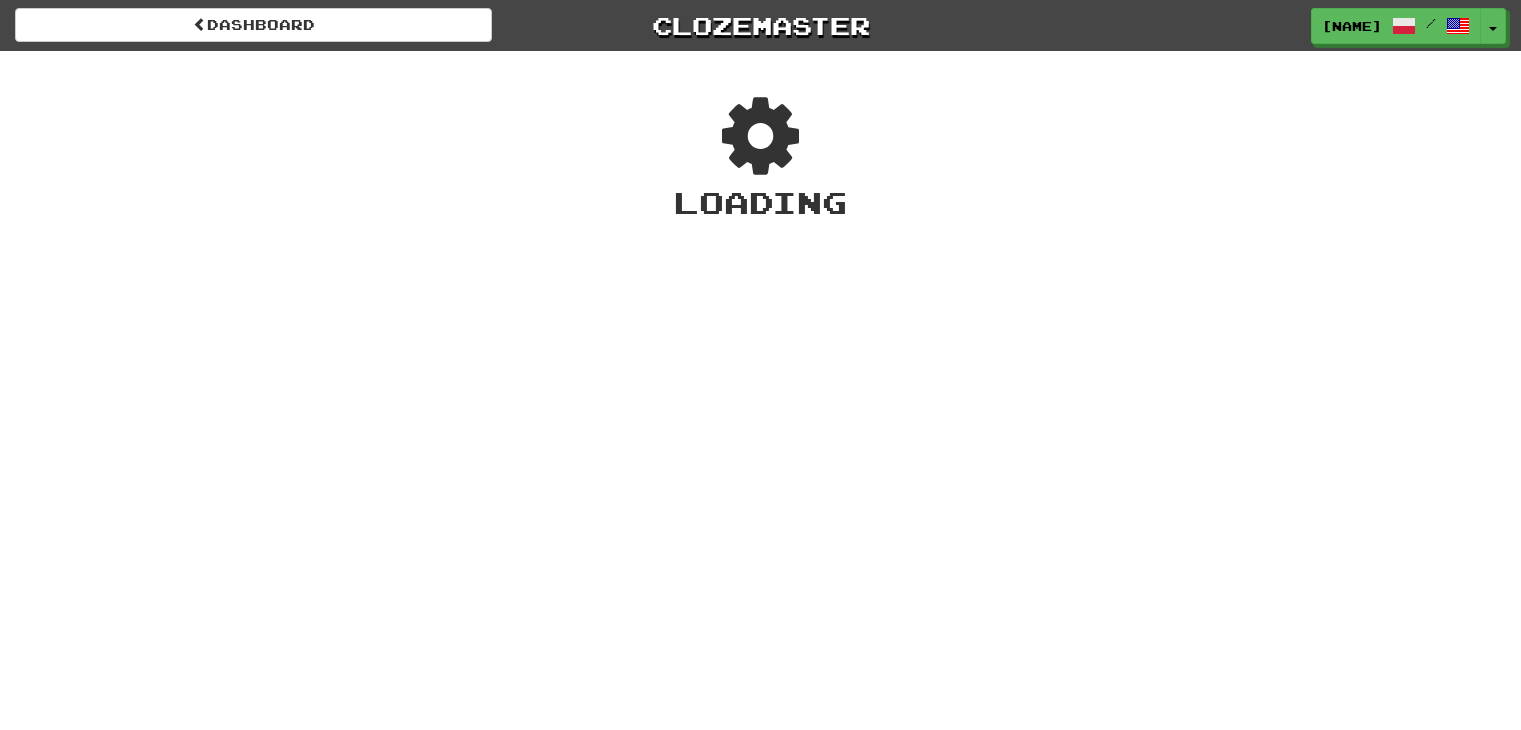 scroll, scrollTop: 0, scrollLeft: 0, axis: both 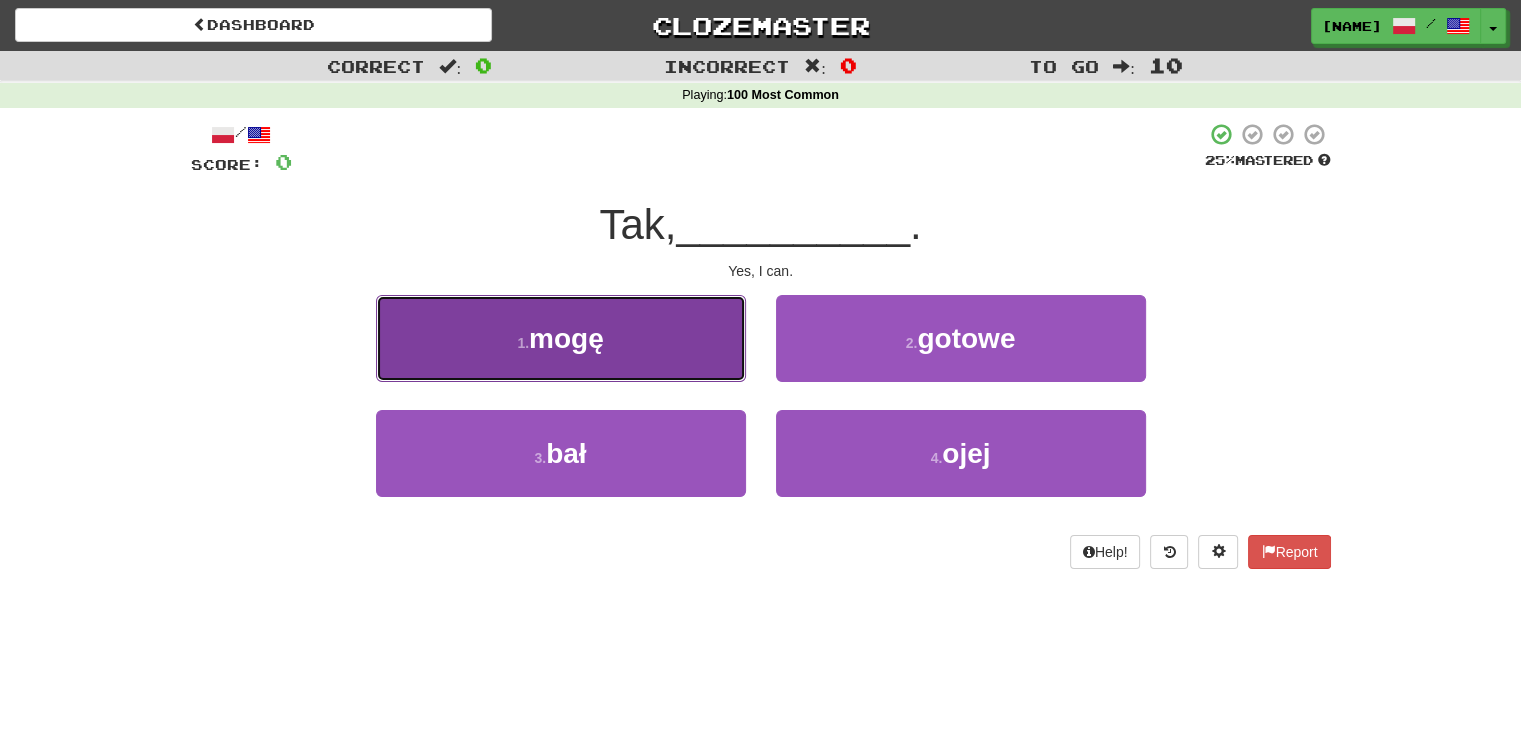 click on "1 .  mogę" at bounding box center (561, 338) 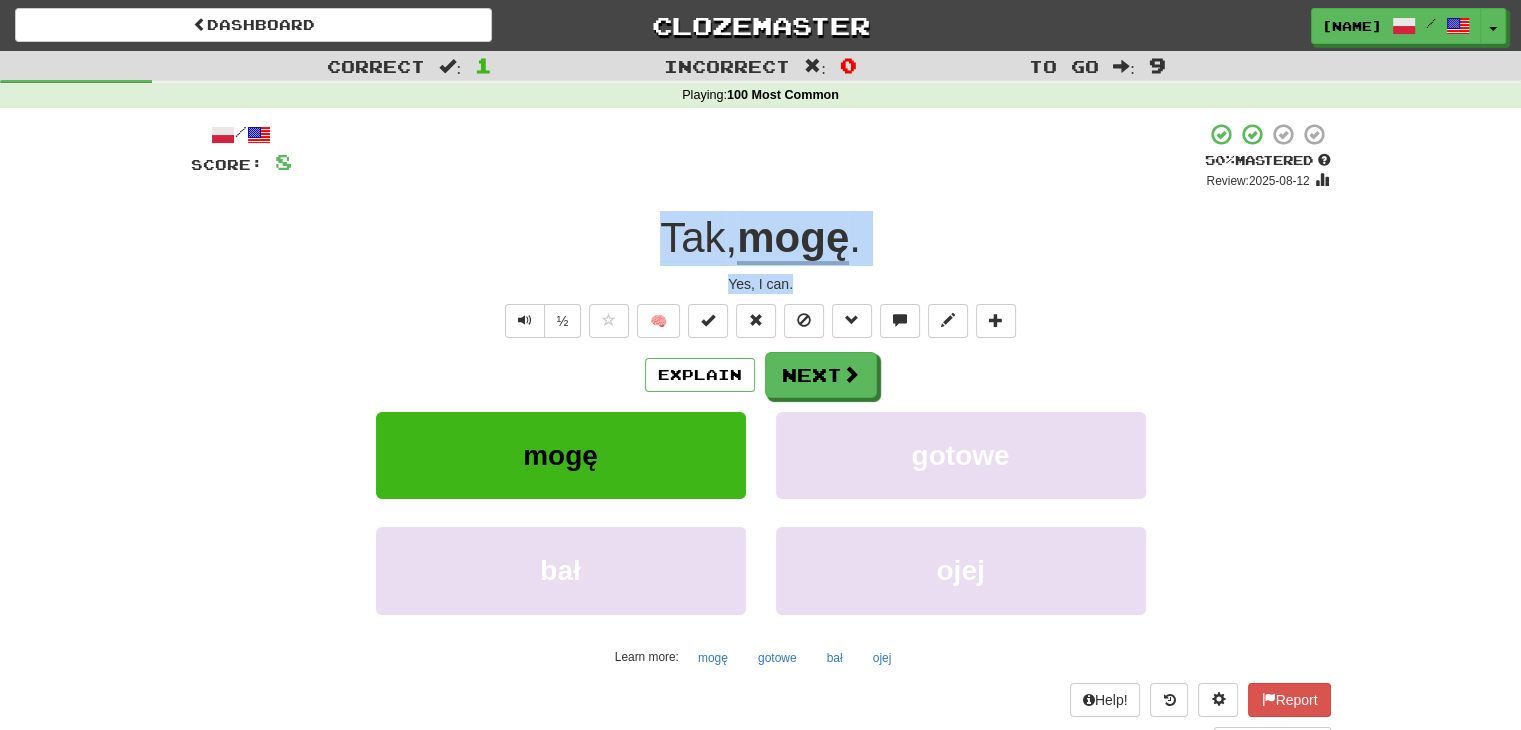 drag, startPoint x: 796, startPoint y: 282, endPoint x: 605, endPoint y: 257, distance: 192.62918 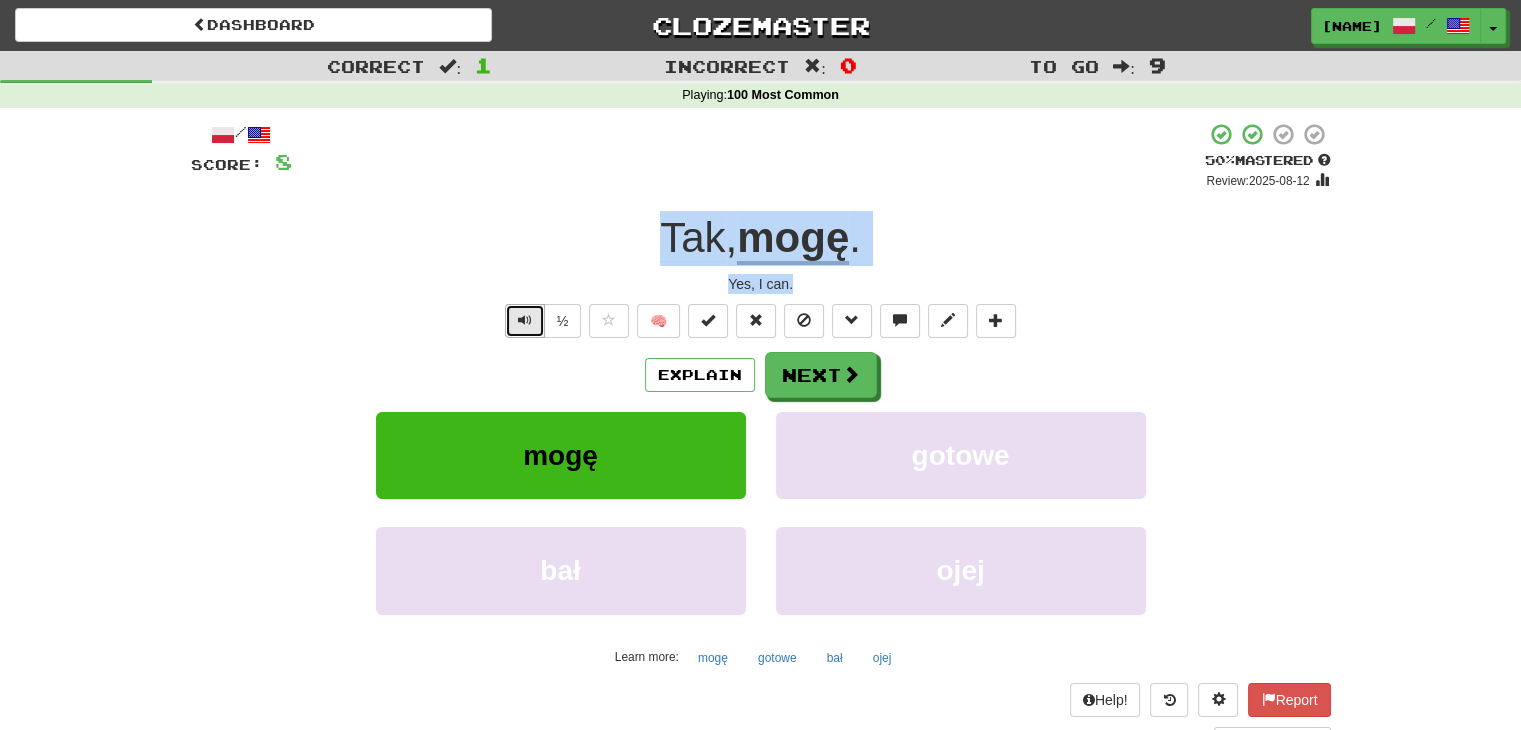 click at bounding box center (525, 321) 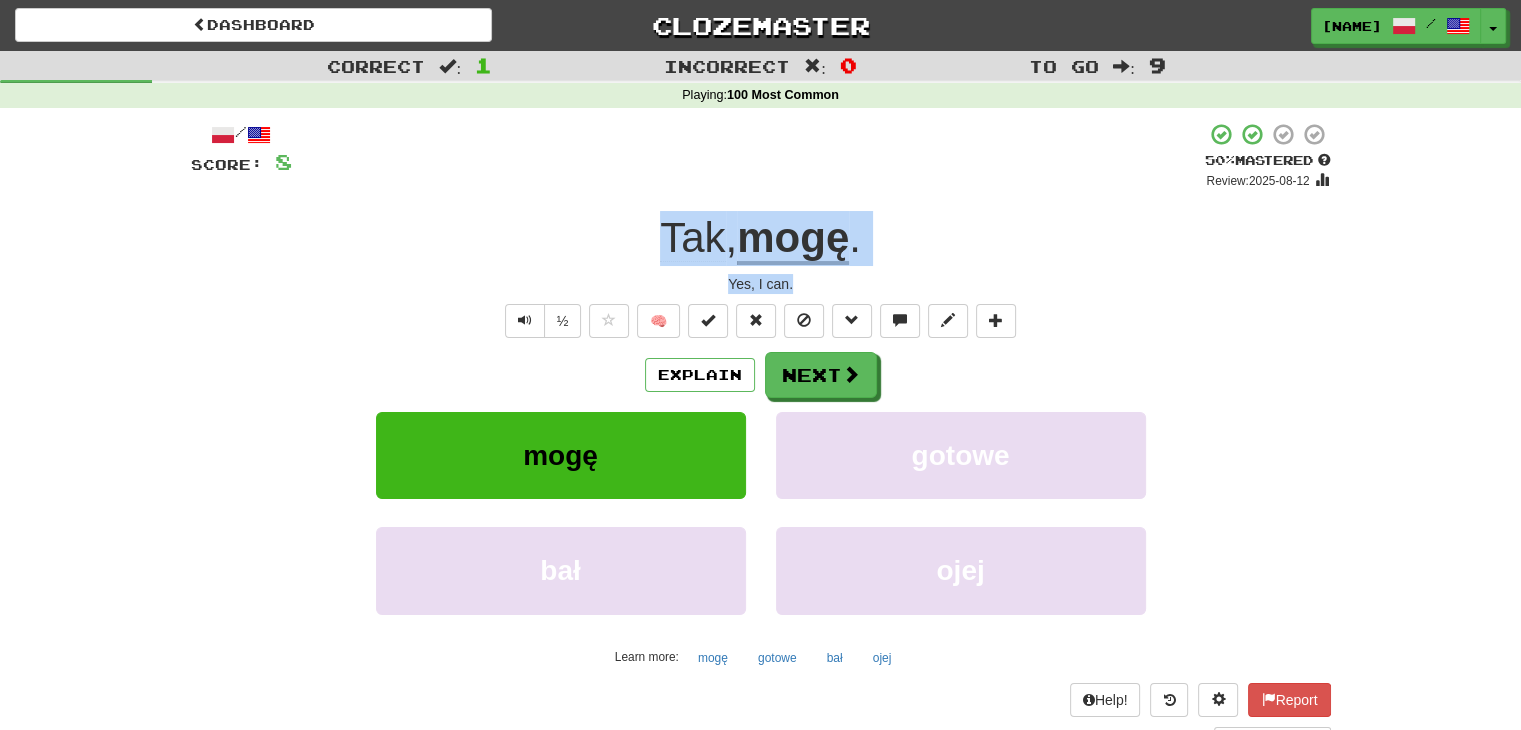 click on "mogę" at bounding box center (793, 239) 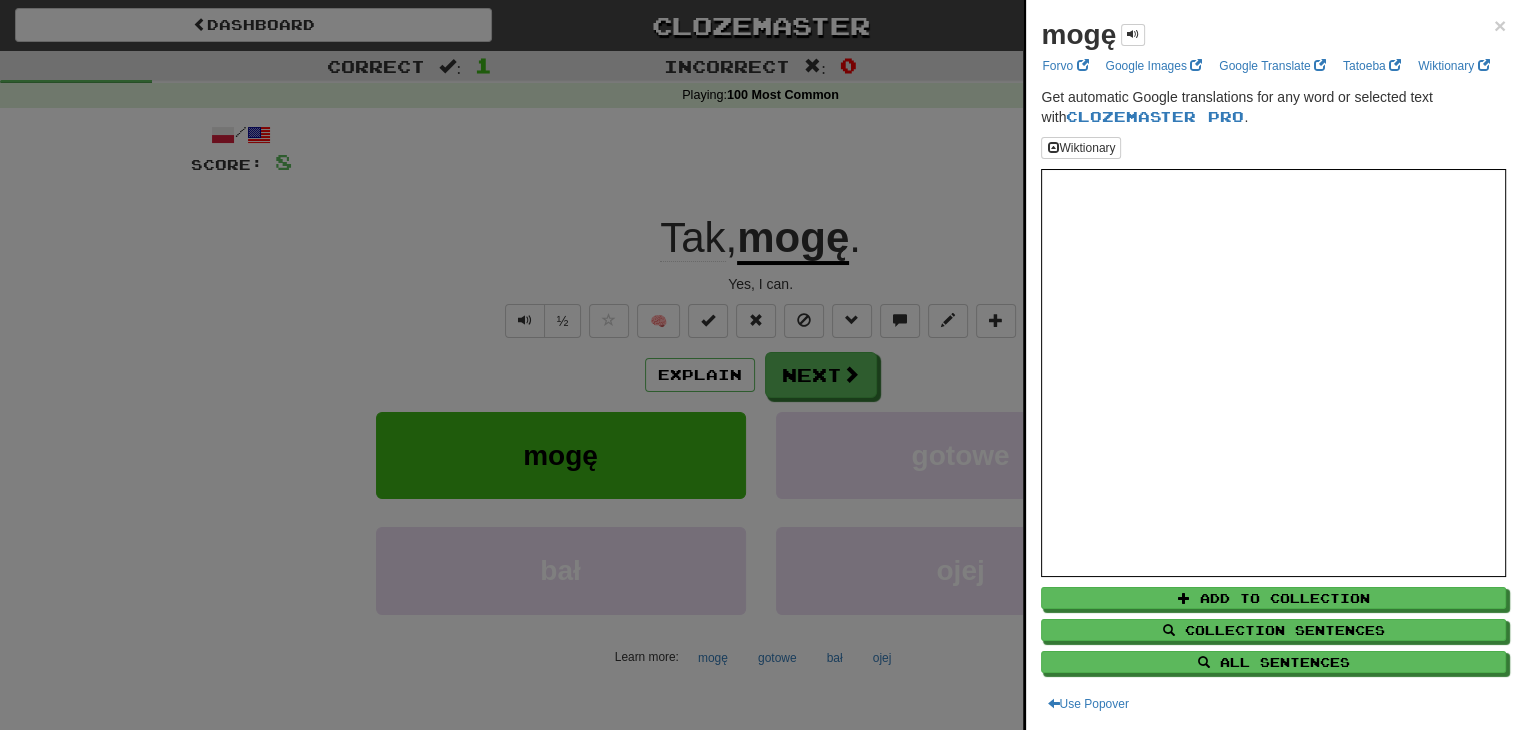 click at bounding box center (760, 365) 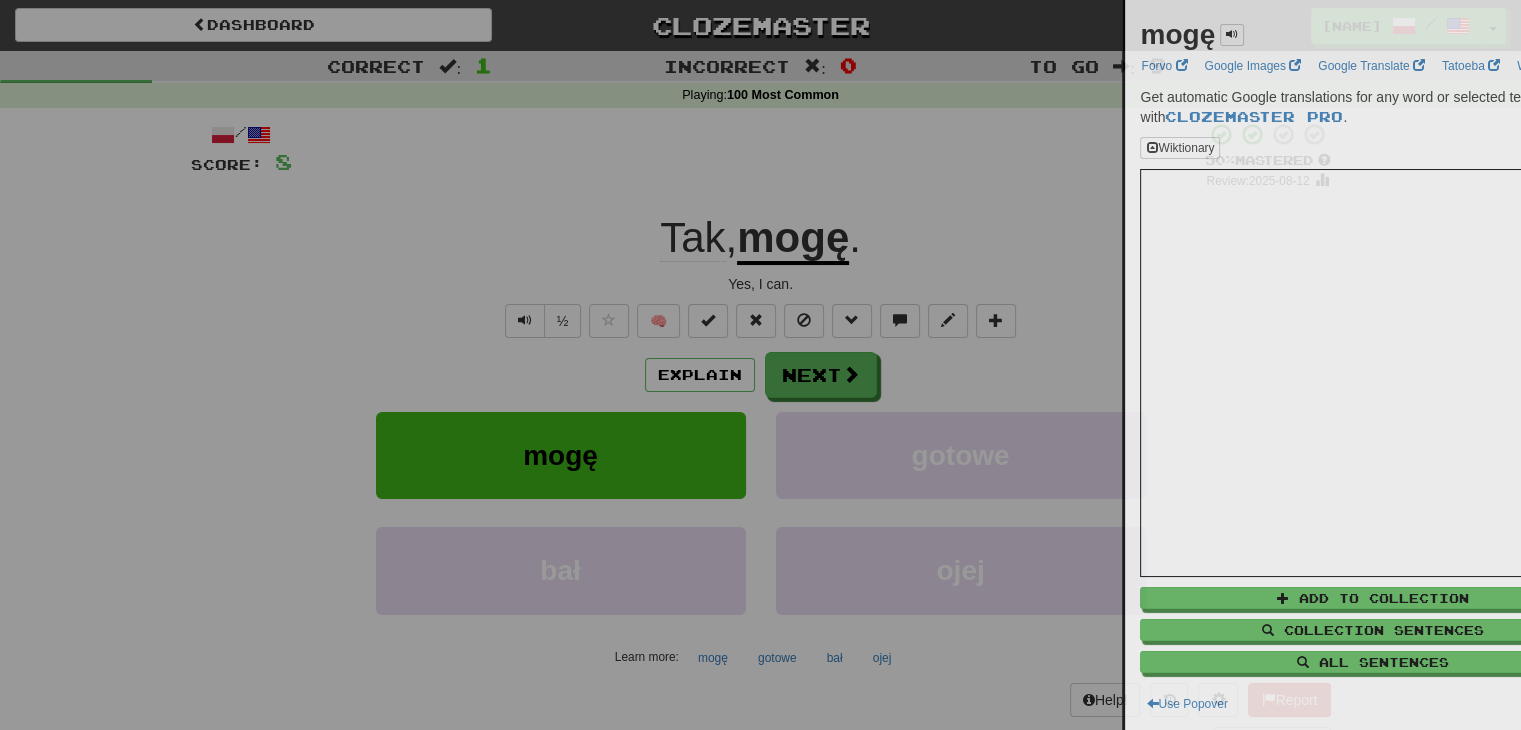 click at bounding box center (760, 365) 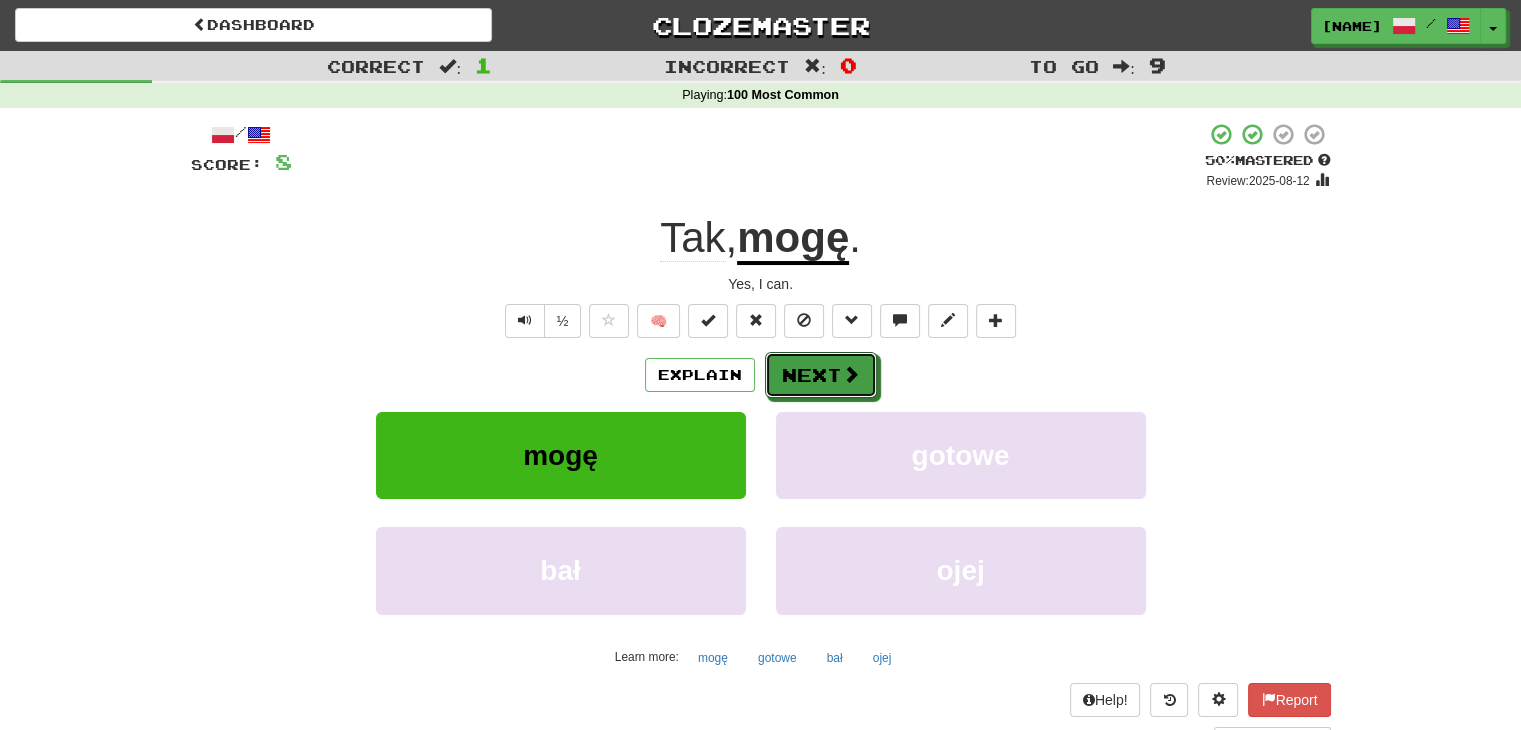 click on "Next" at bounding box center [821, 375] 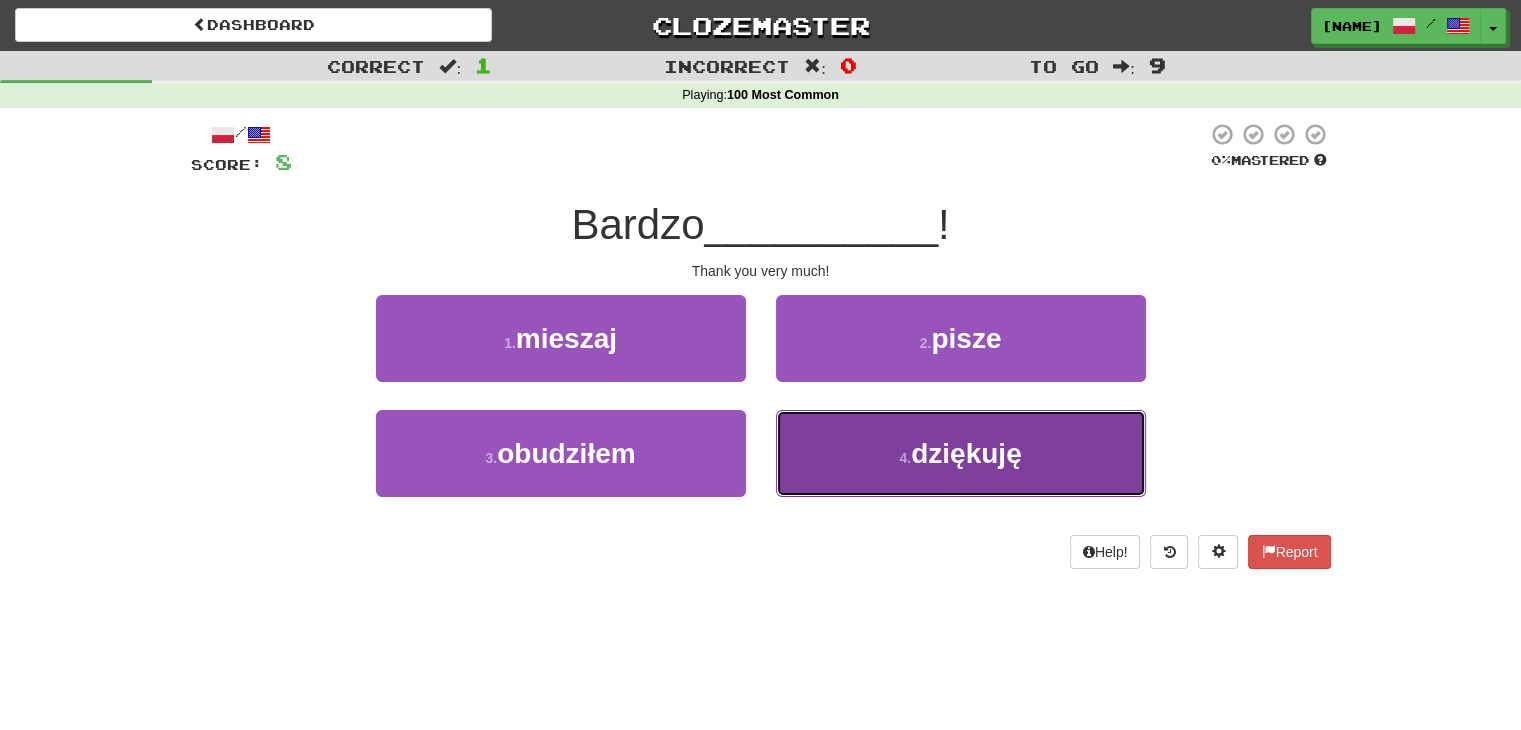 click on "4 .  dziękuję" at bounding box center (961, 453) 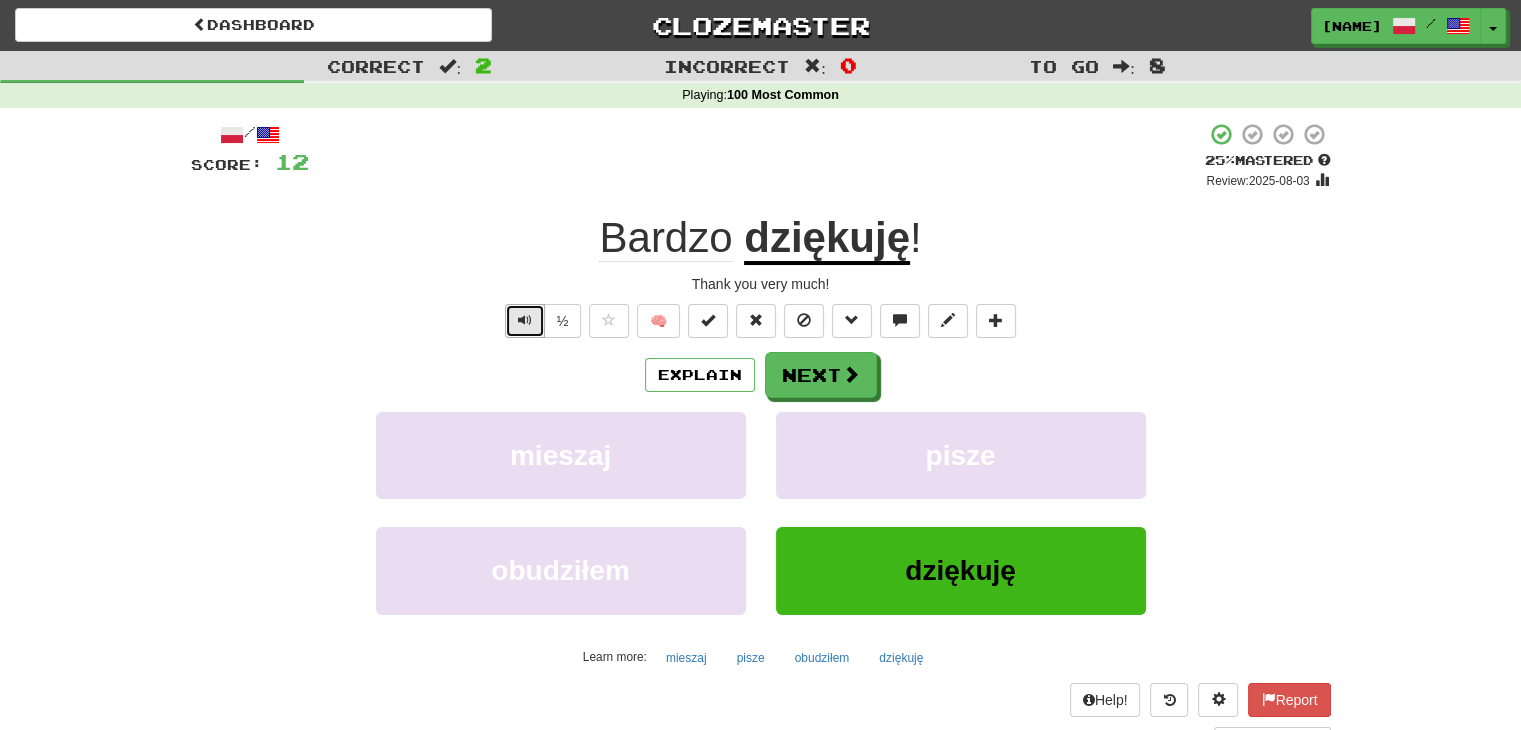 click at bounding box center (525, 320) 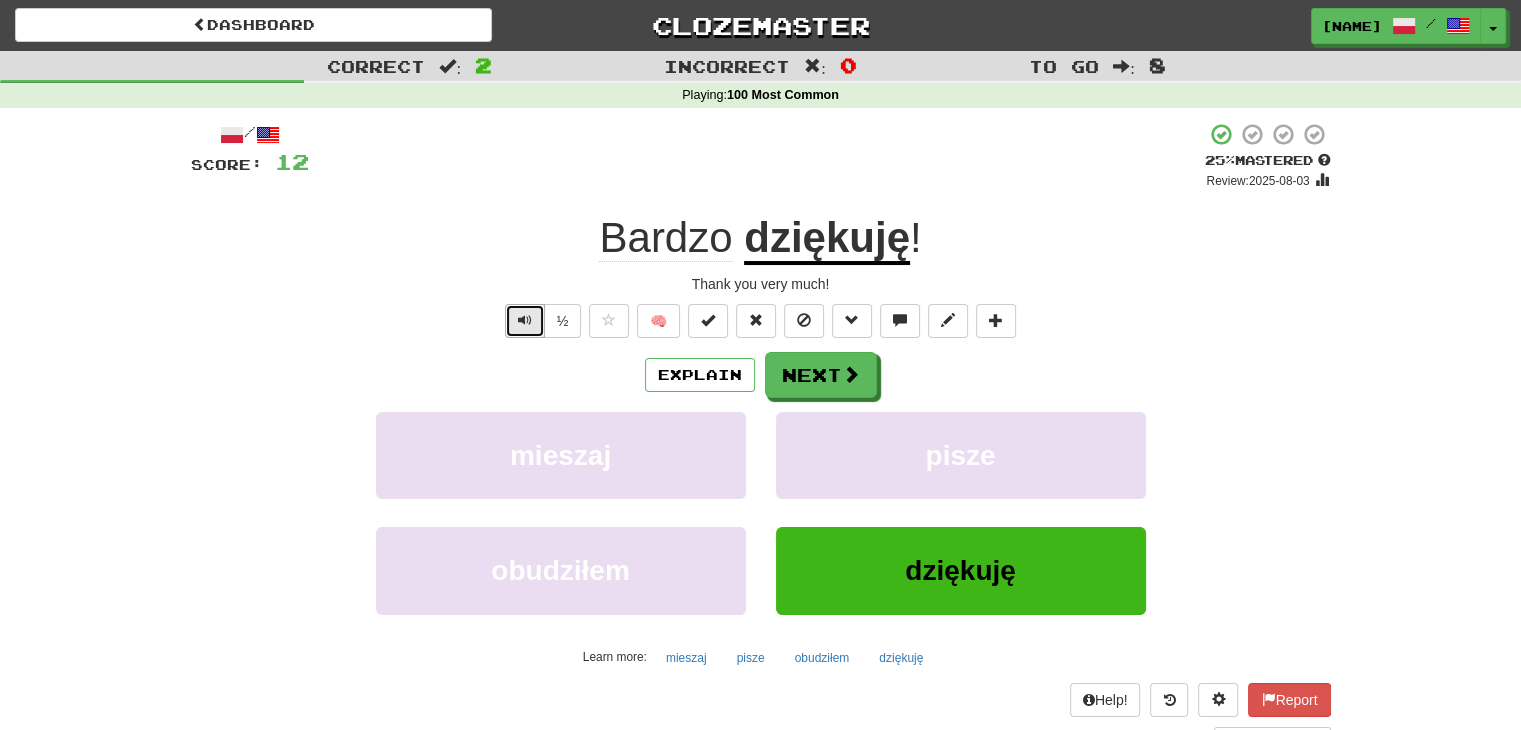 click at bounding box center [525, 320] 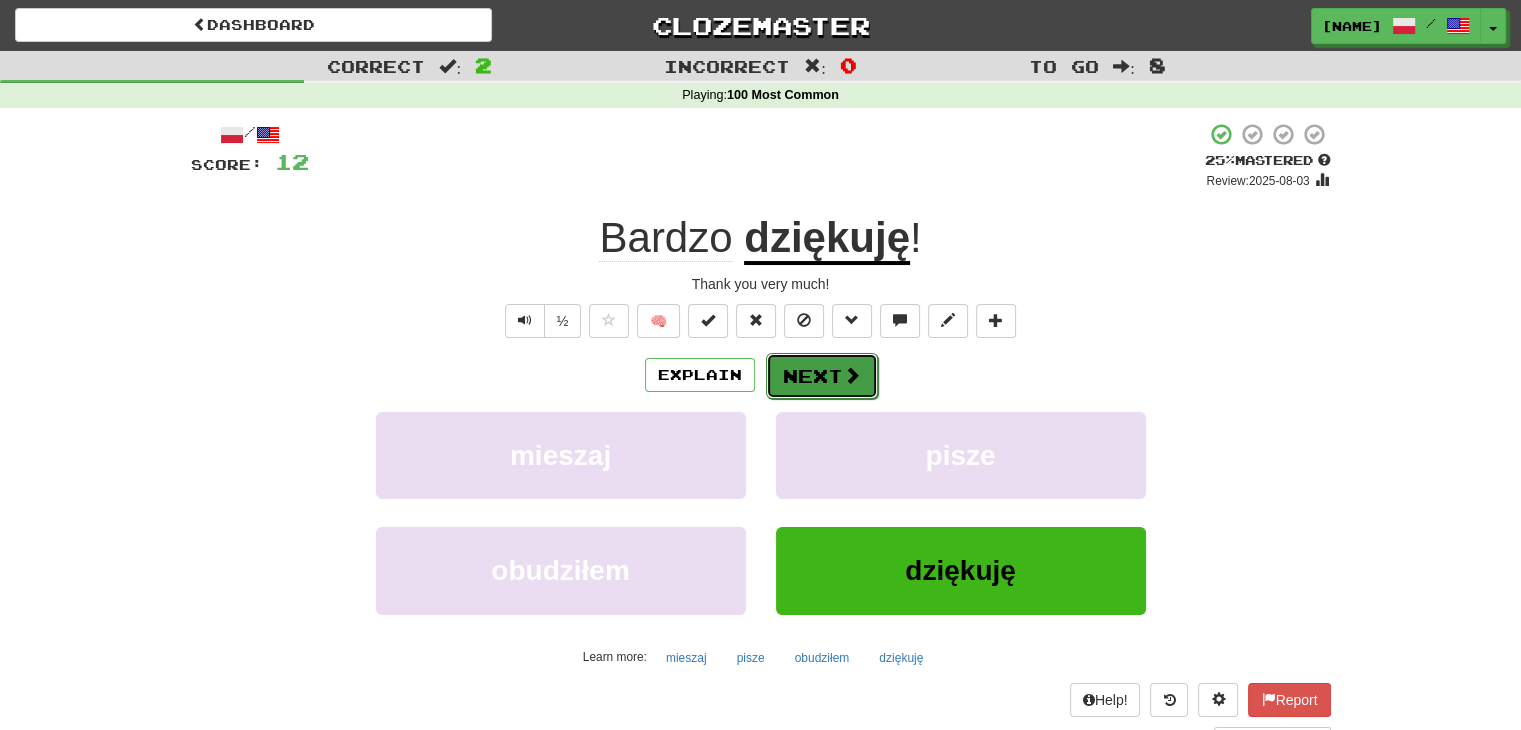 click on "Next" at bounding box center (822, 376) 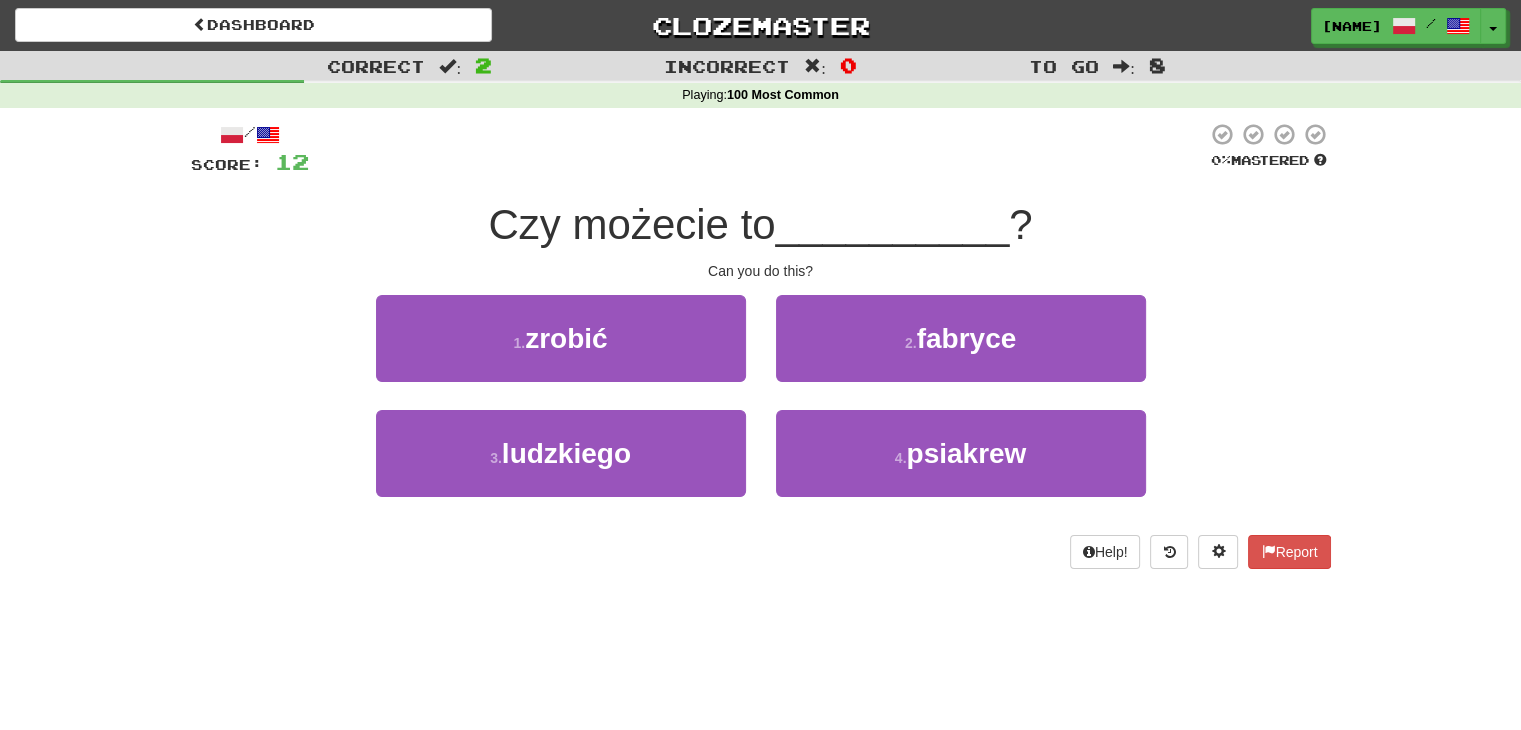 click on "__________" at bounding box center (893, 224) 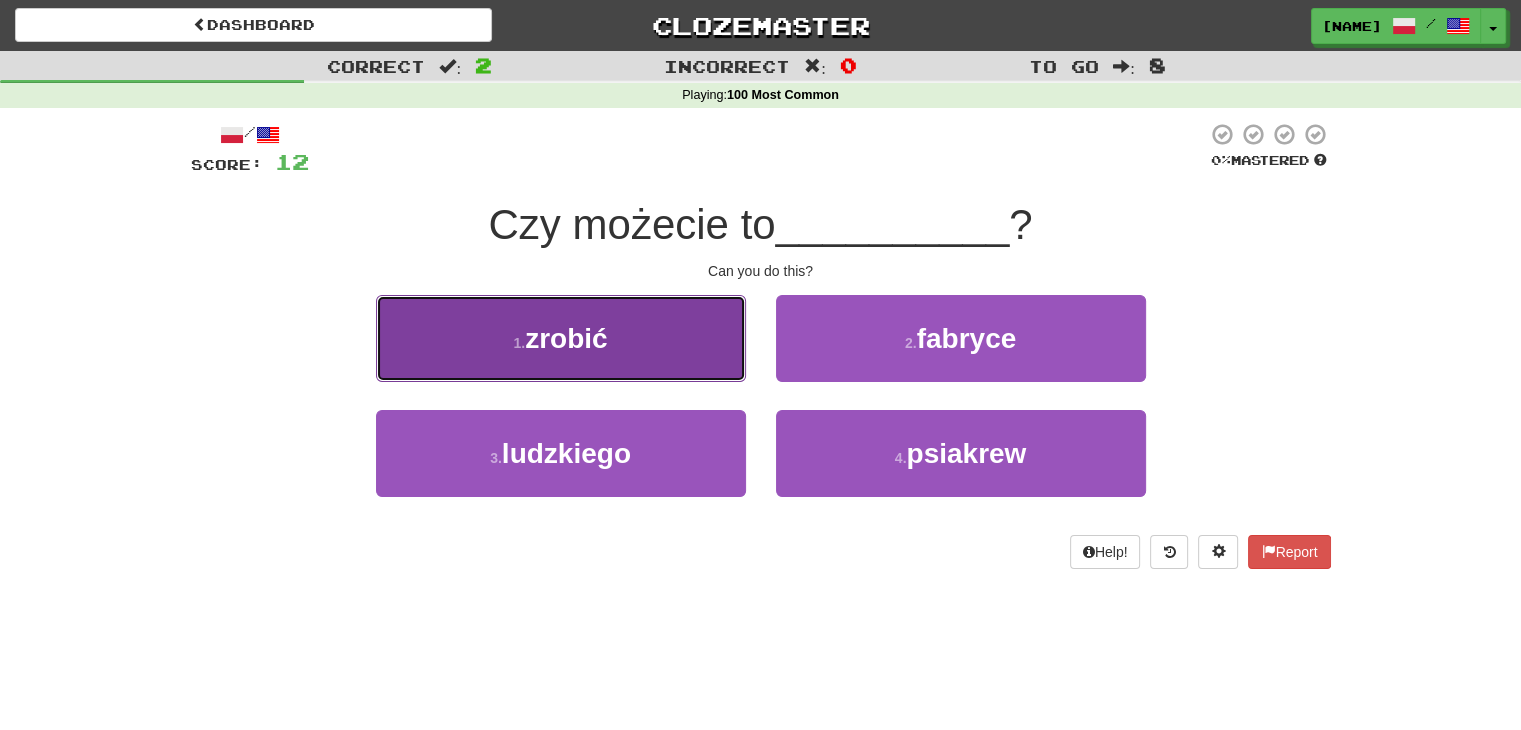 click on "1 .  zrobić" at bounding box center [561, 338] 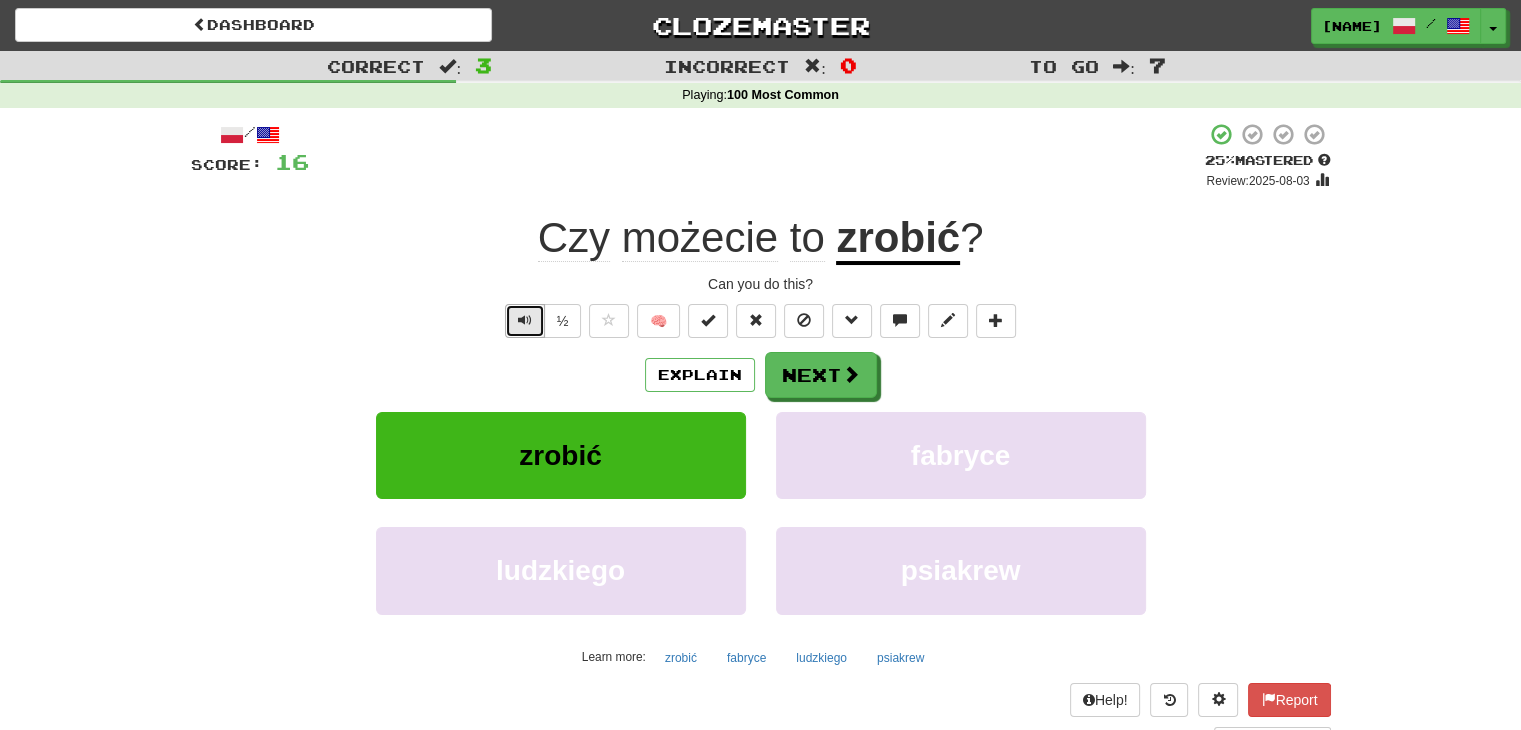 click at bounding box center (525, 320) 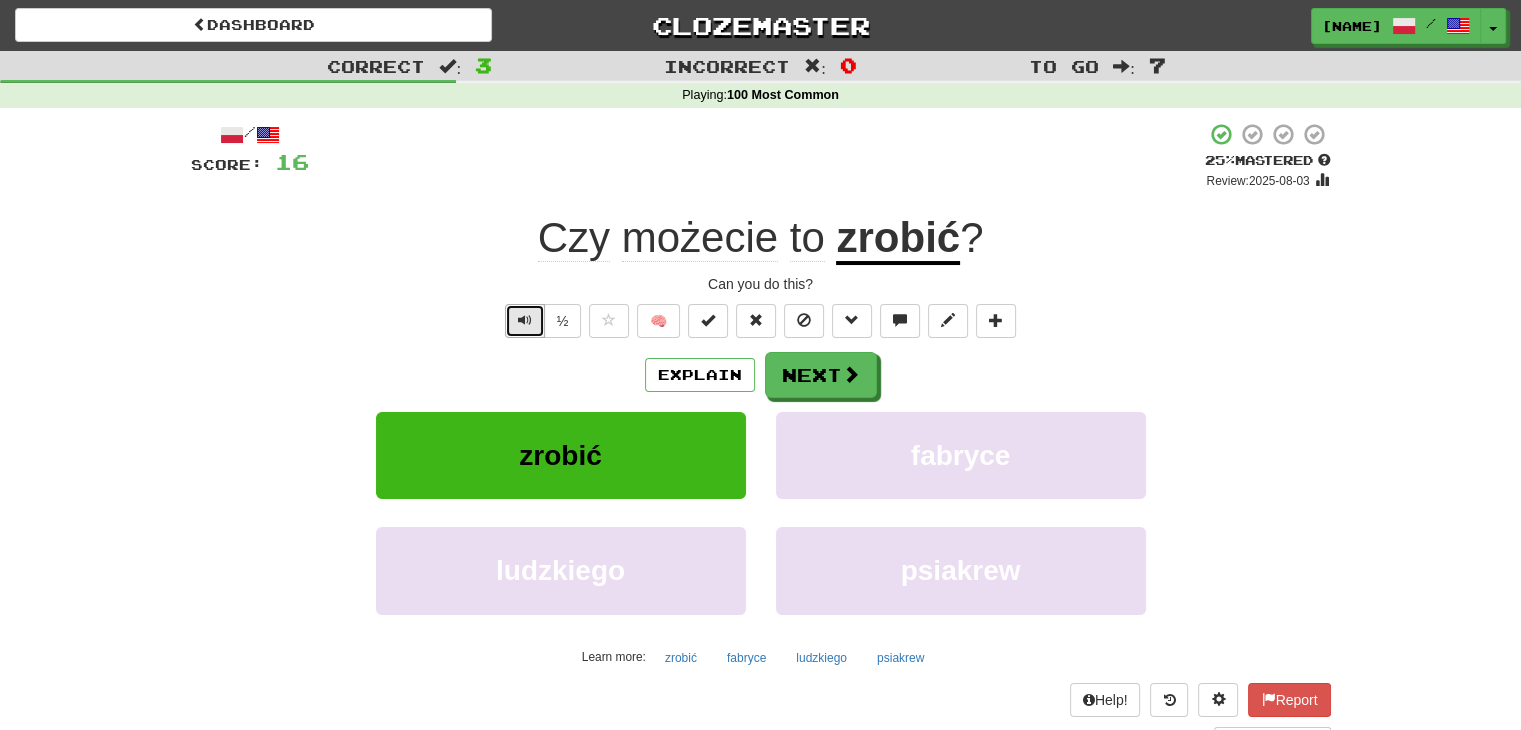 click at bounding box center (525, 320) 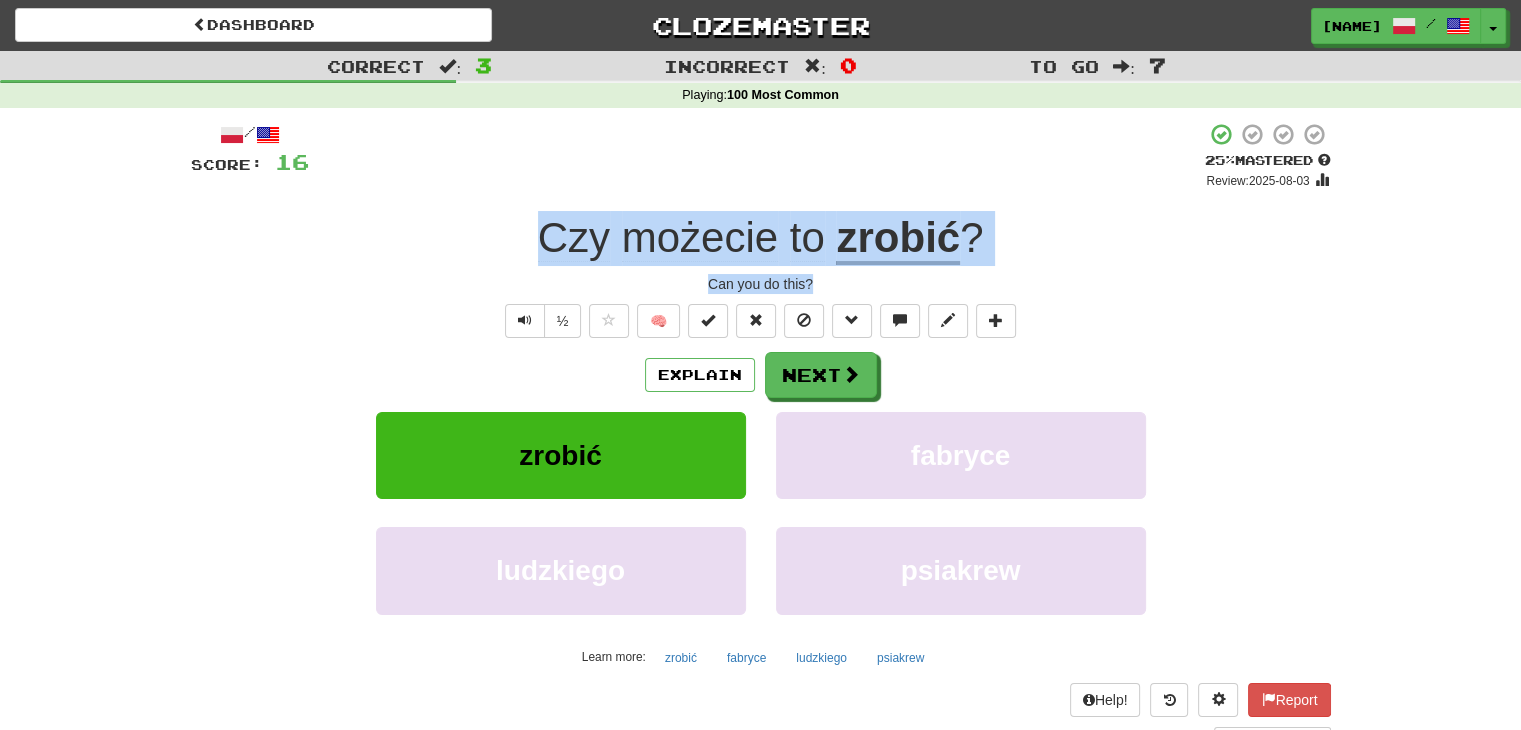 drag, startPoint x: 820, startPoint y: 286, endPoint x: 501, endPoint y: 224, distance: 324.96924 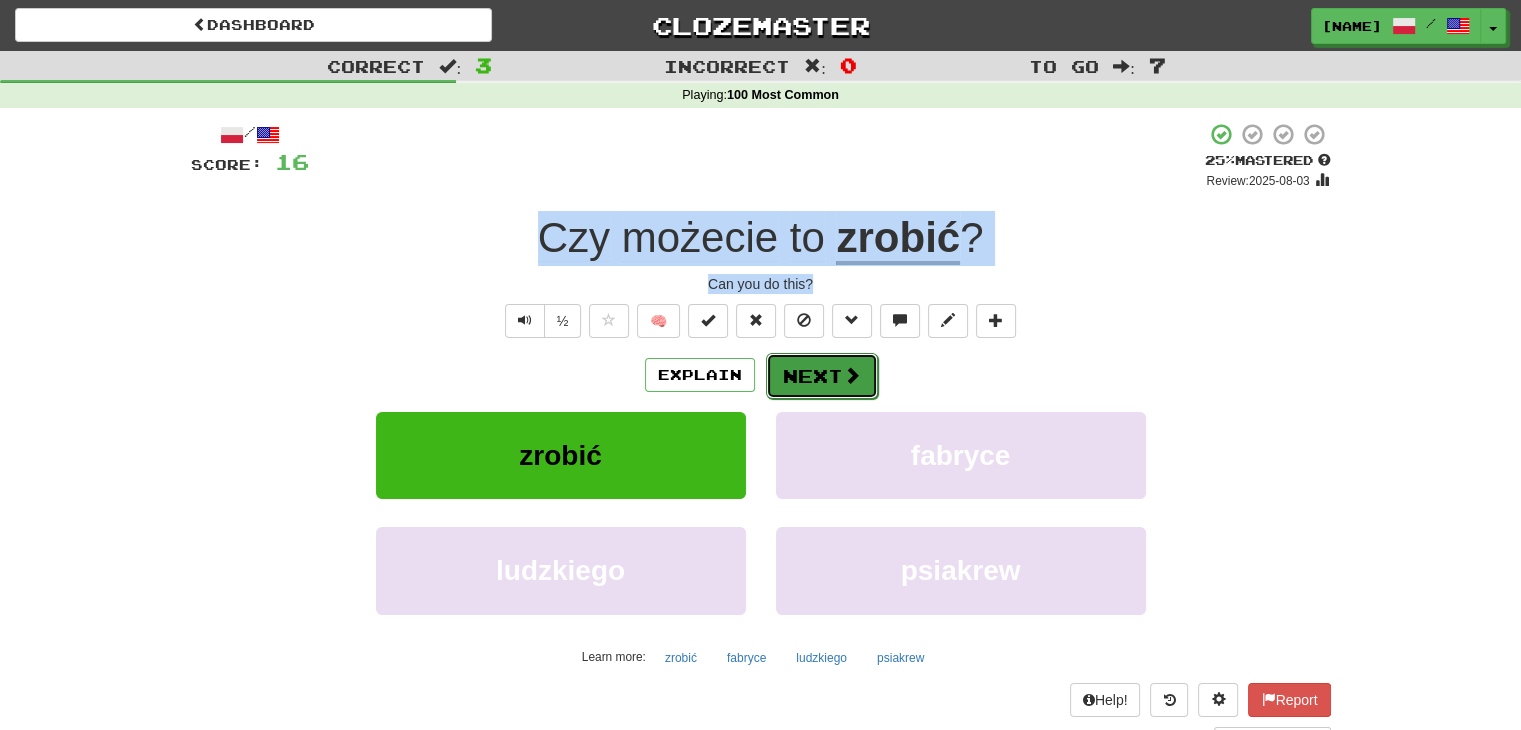 click on "Next" at bounding box center [822, 376] 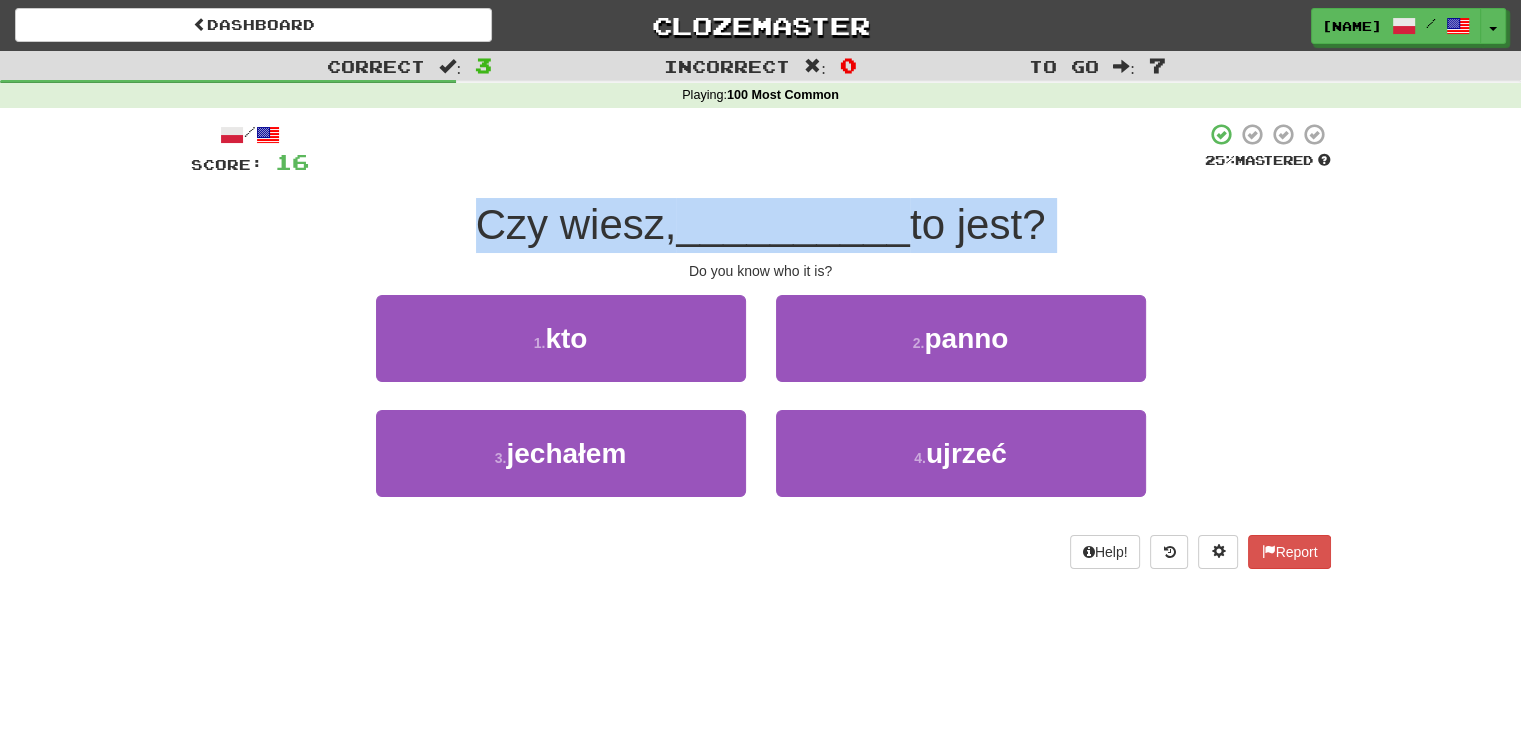 click on "Czy wiesz,  [NAME]  to jest?" at bounding box center (761, 225) 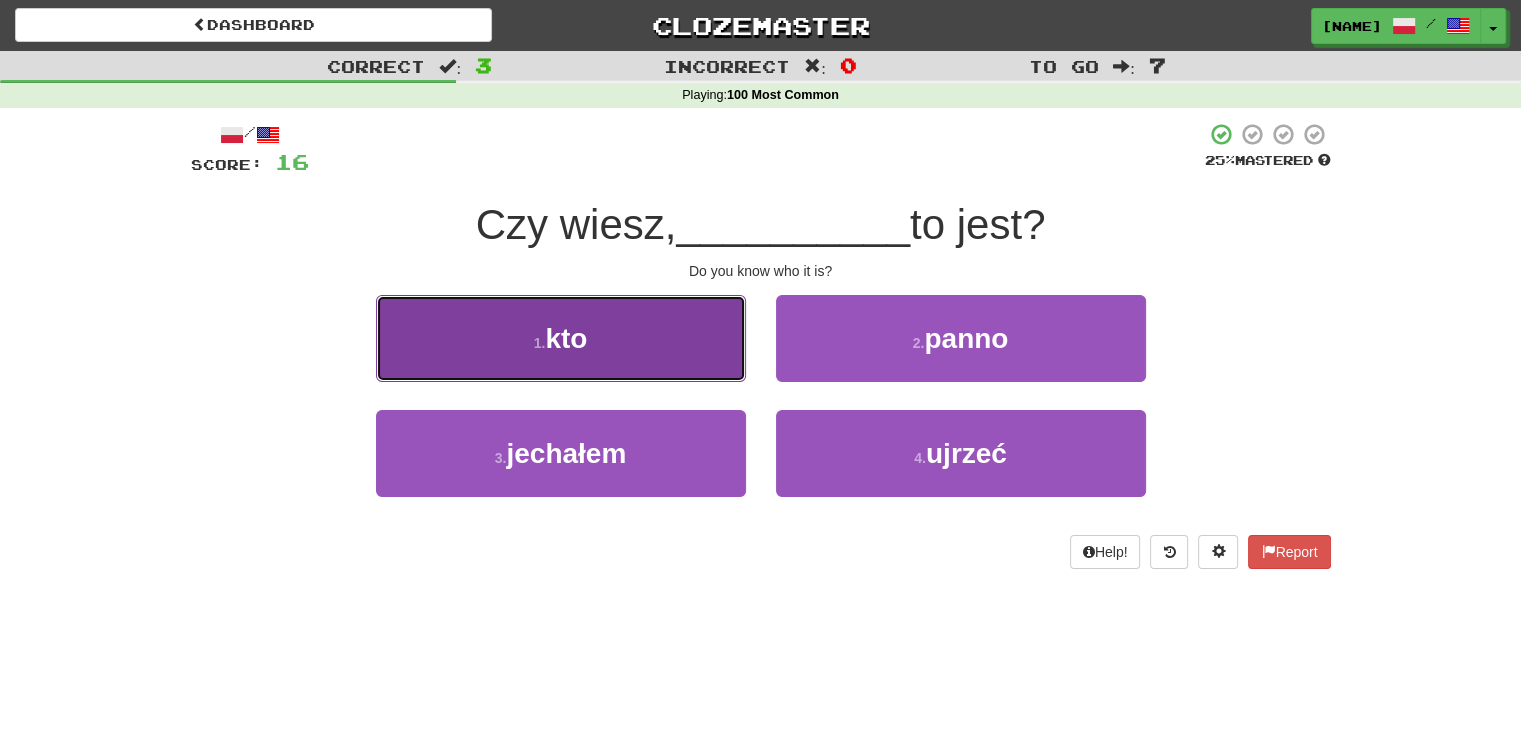 click on "kto" at bounding box center (566, 338) 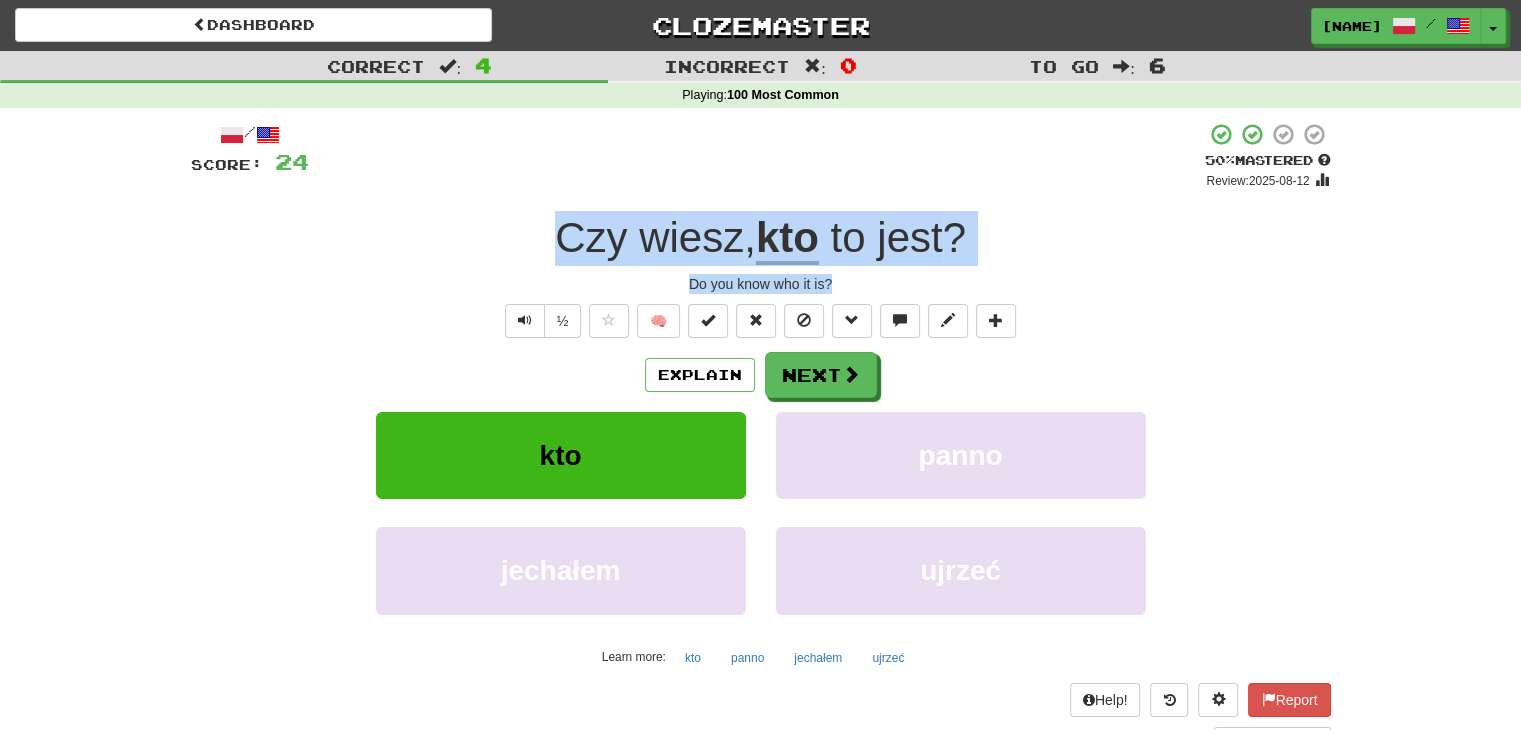 drag, startPoint x: 839, startPoint y: 282, endPoint x: 532, endPoint y: 245, distance: 309.2216 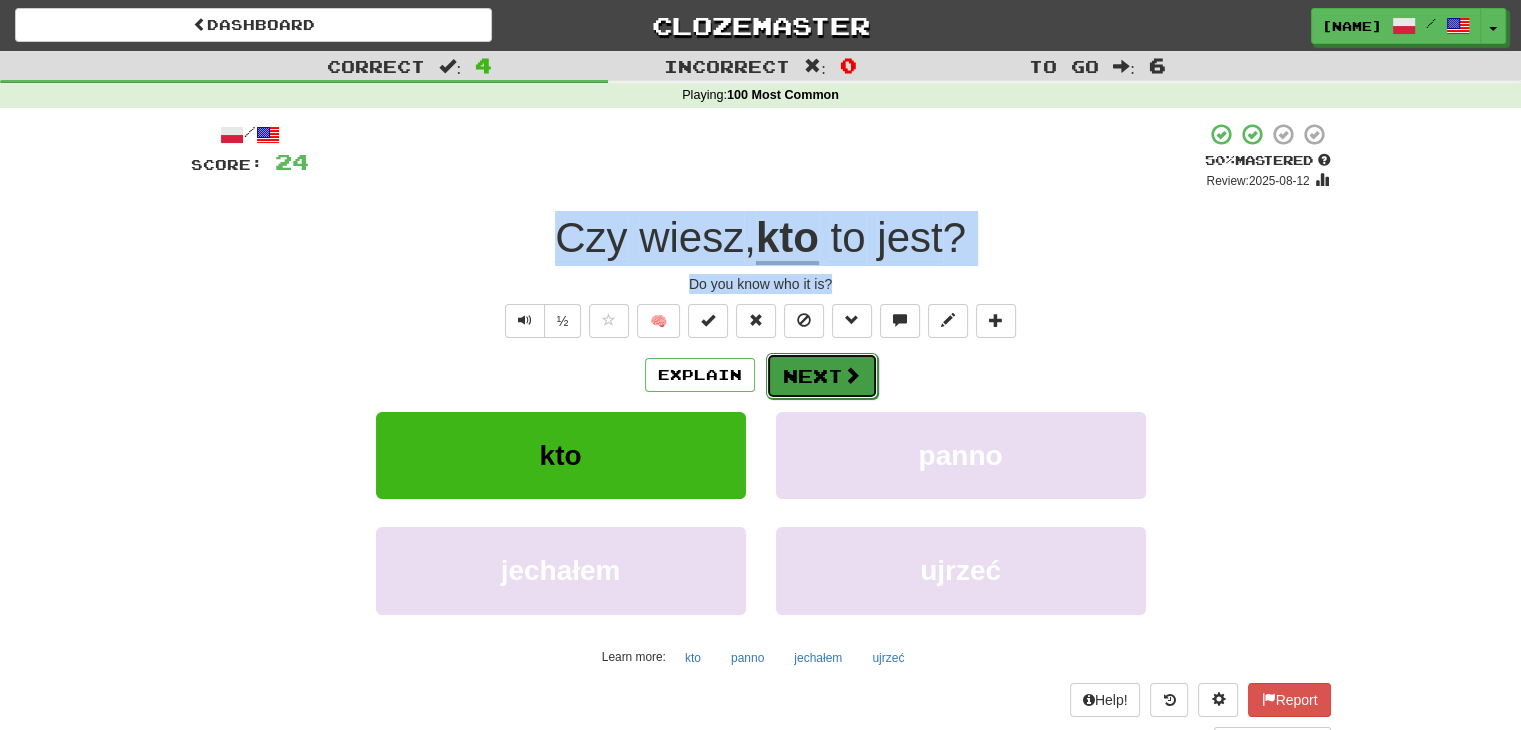 click on "Next" at bounding box center [822, 376] 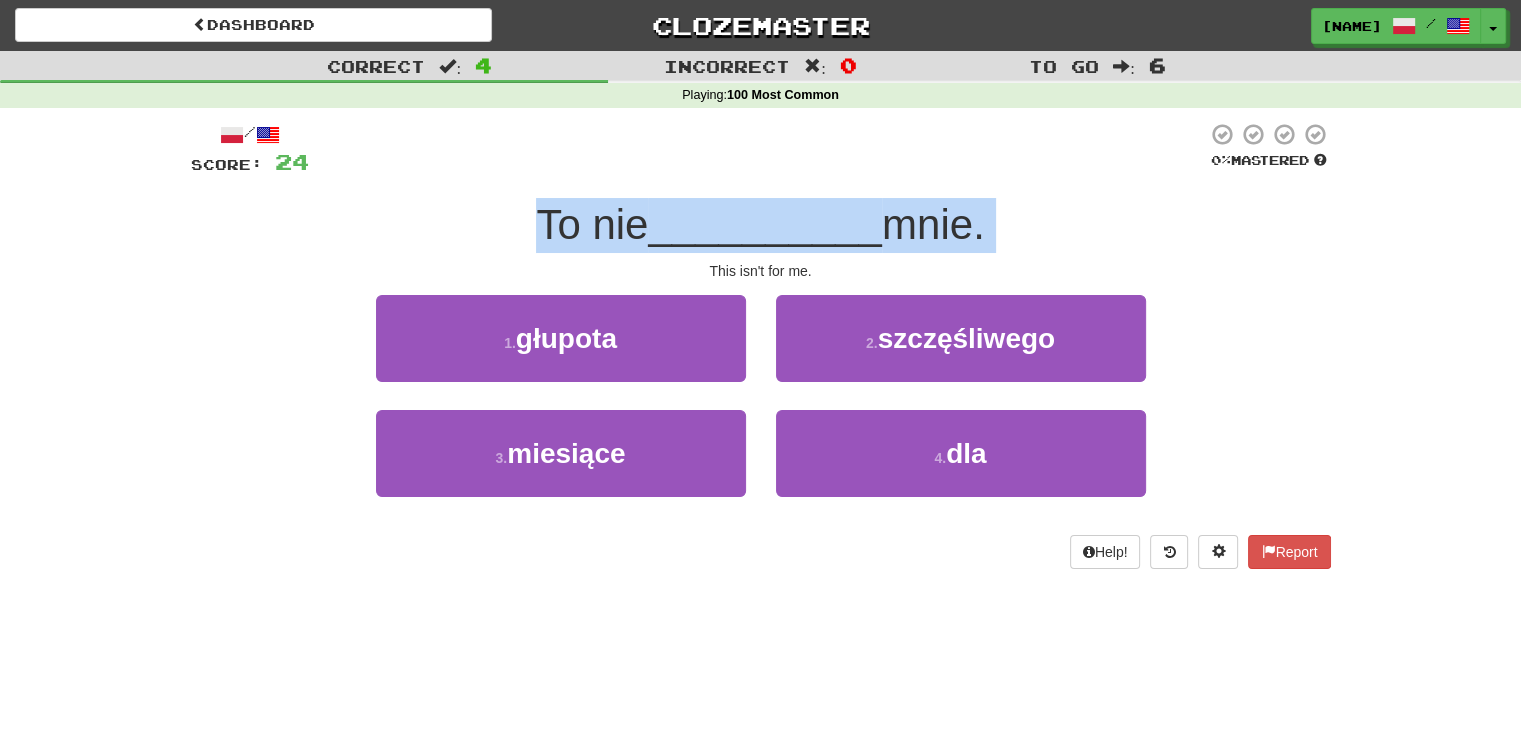 click on "To nie  [NAME]  mnie." at bounding box center (761, 225) 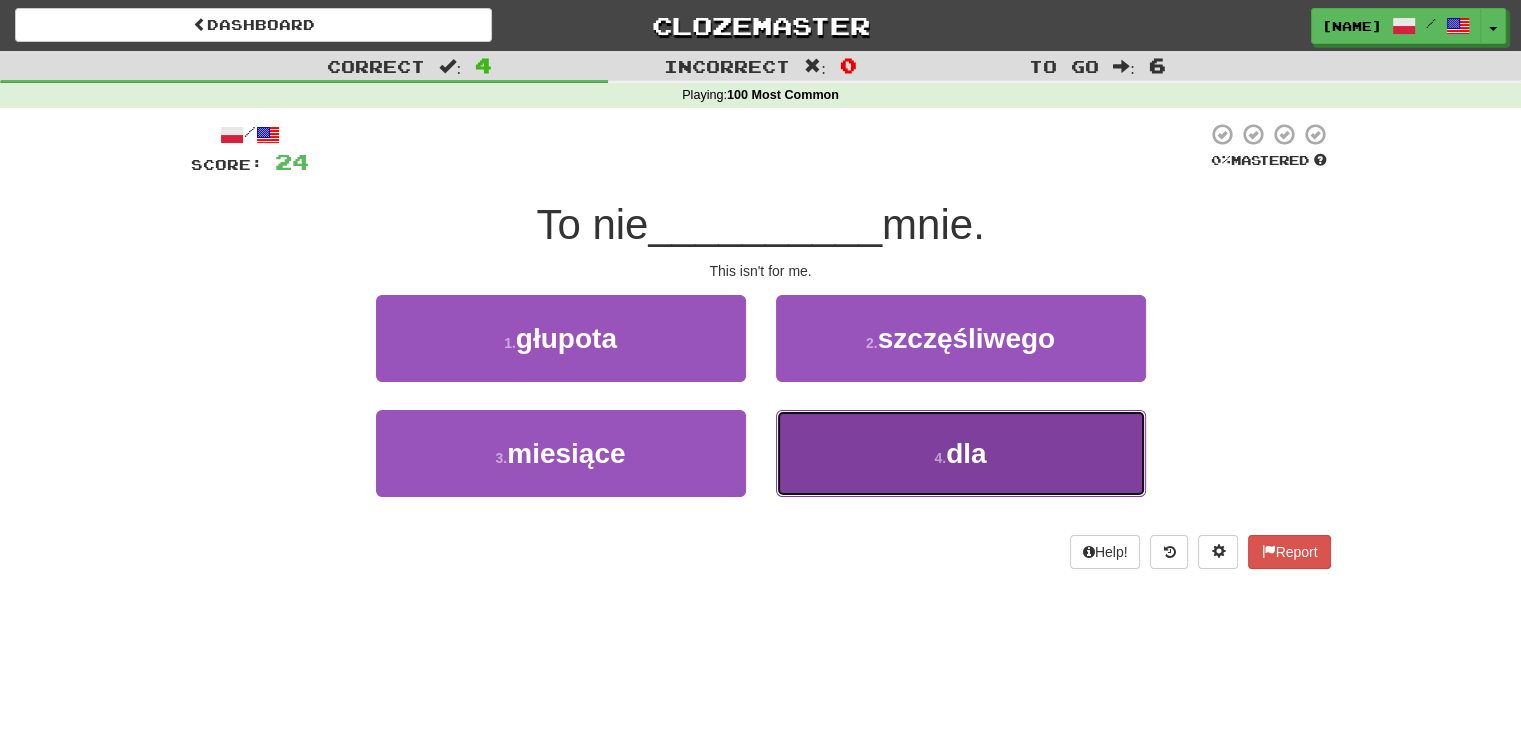 click on "dla" at bounding box center (966, 453) 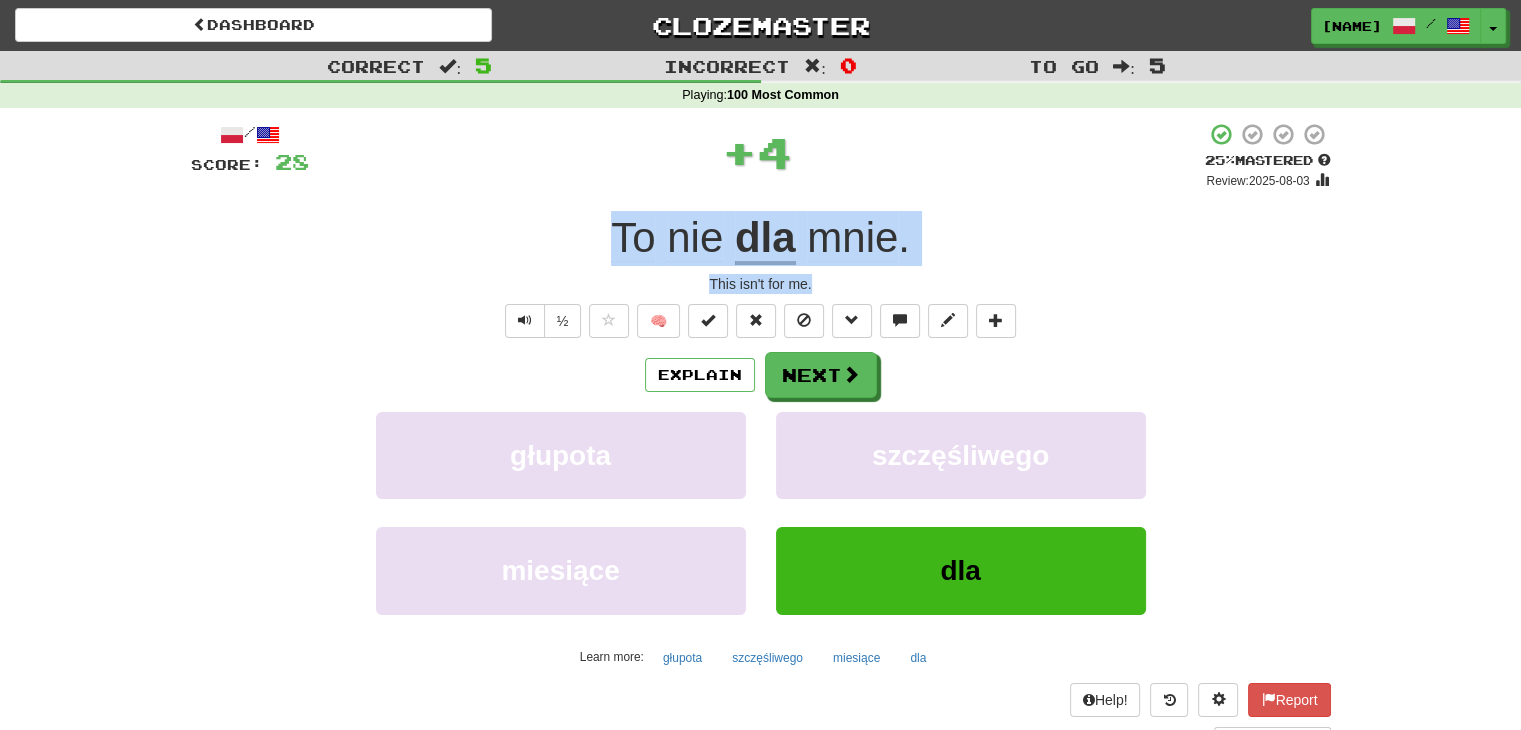 drag, startPoint x: 824, startPoint y: 286, endPoint x: 501, endPoint y: 233, distance: 327.31943 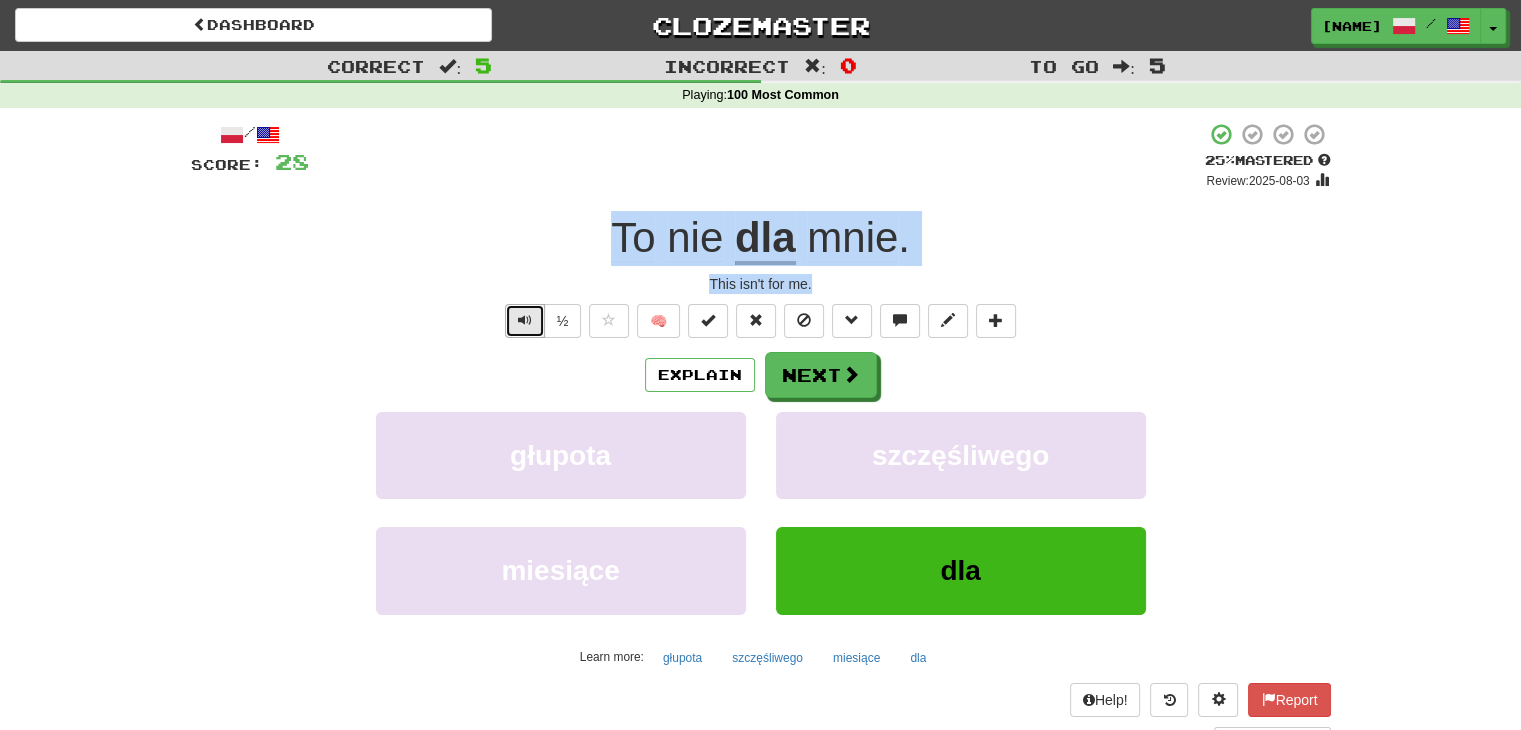 click at bounding box center (525, 321) 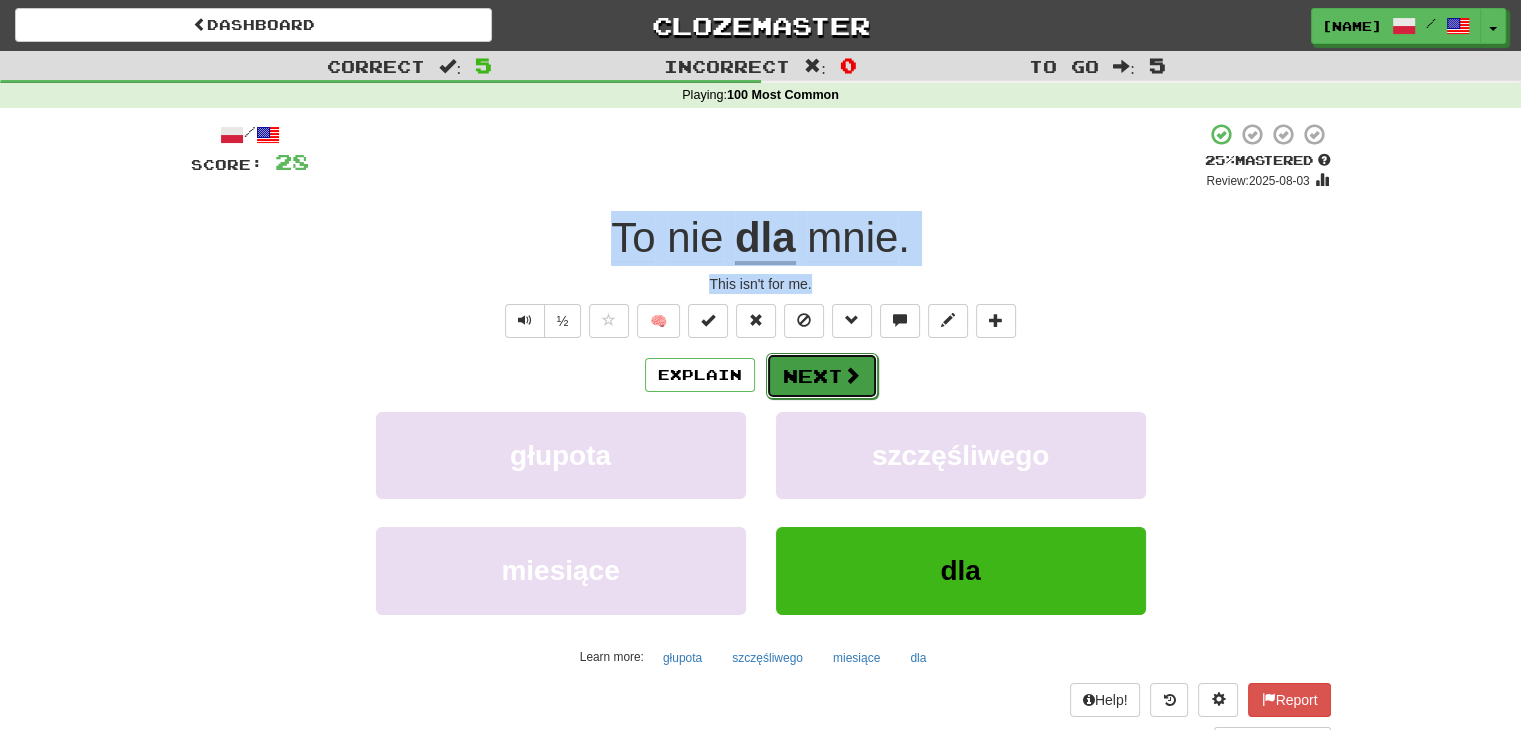 click at bounding box center [852, 375] 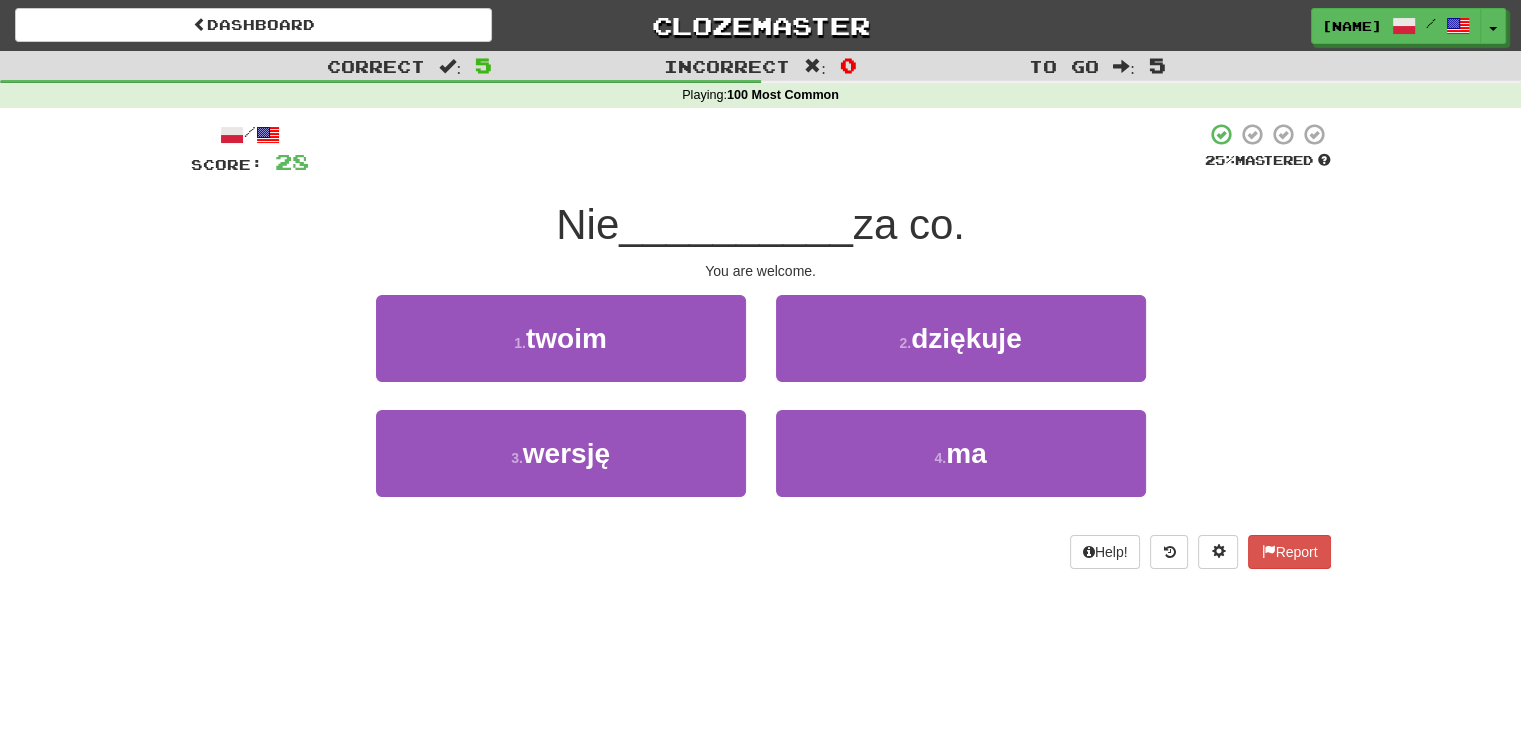 click at bounding box center (757, 149) 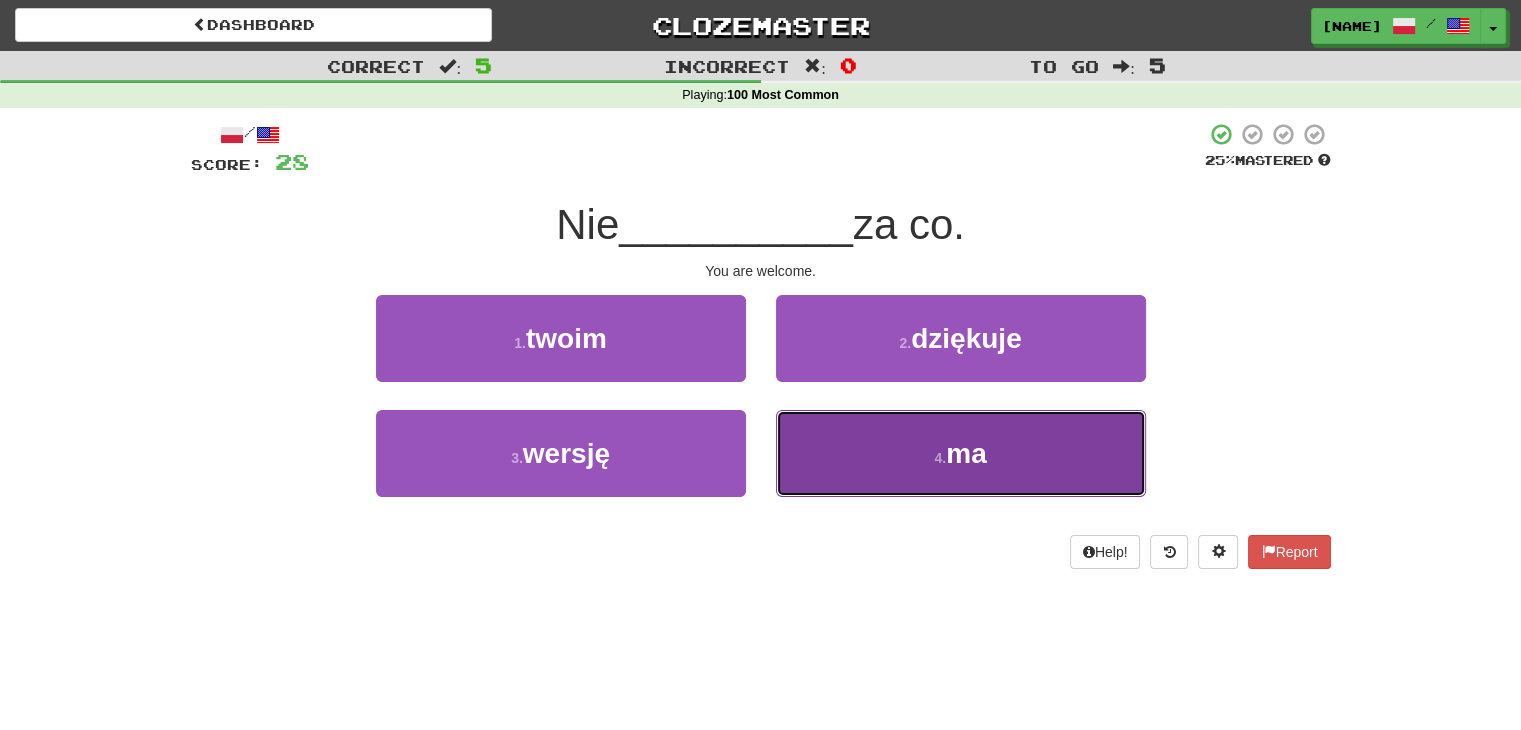 click on "4 .  ma" at bounding box center (961, 453) 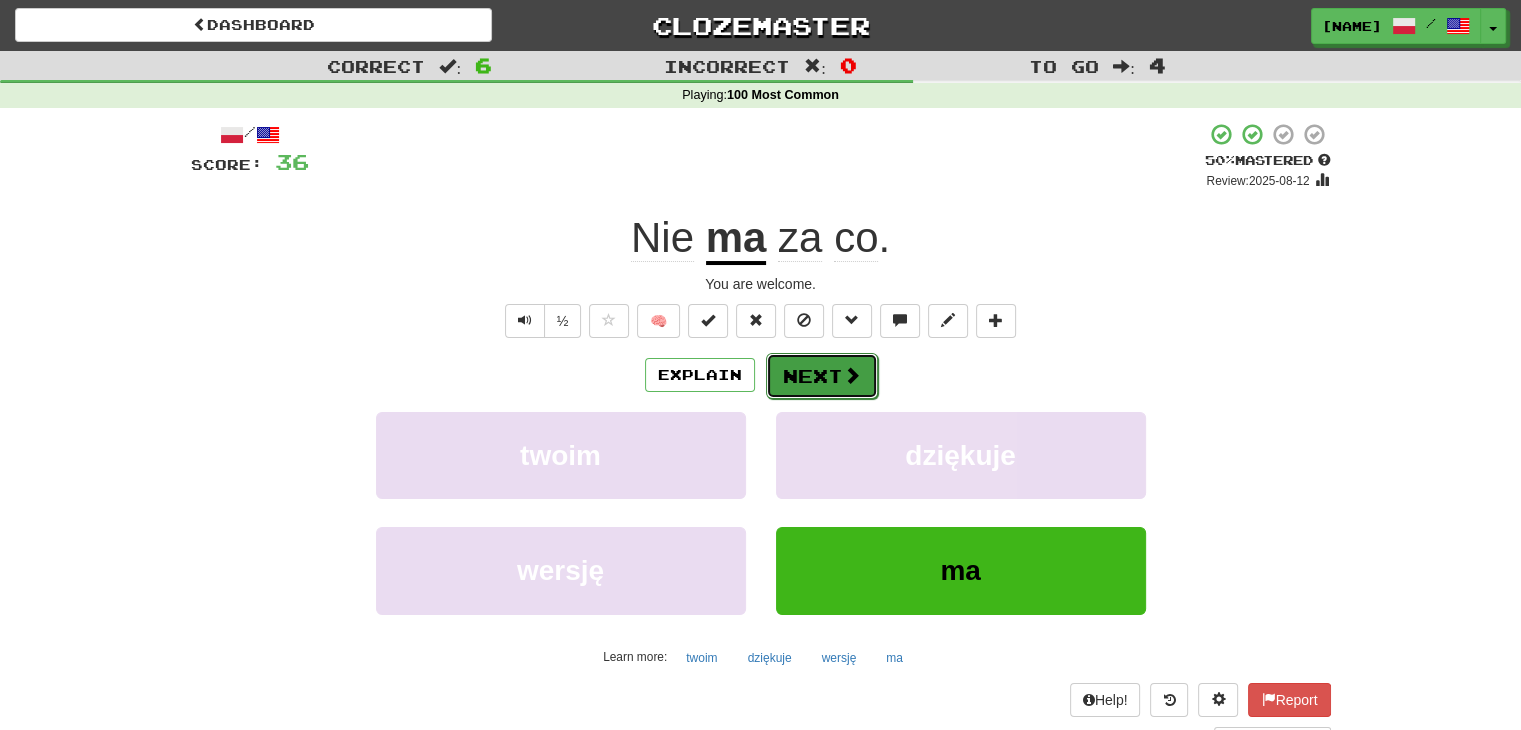 click on "Next" at bounding box center [822, 376] 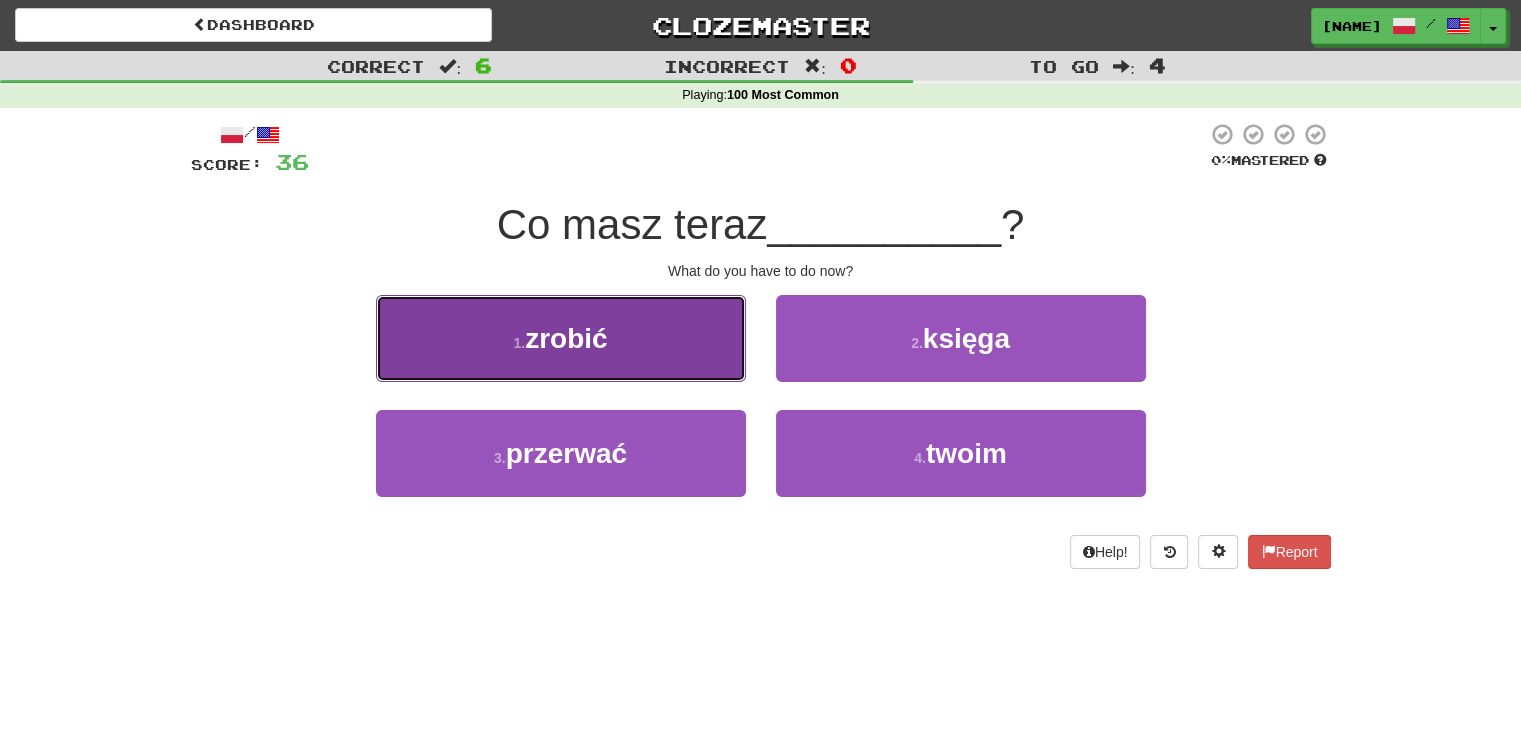 click on "1 .  zrobić" at bounding box center [561, 338] 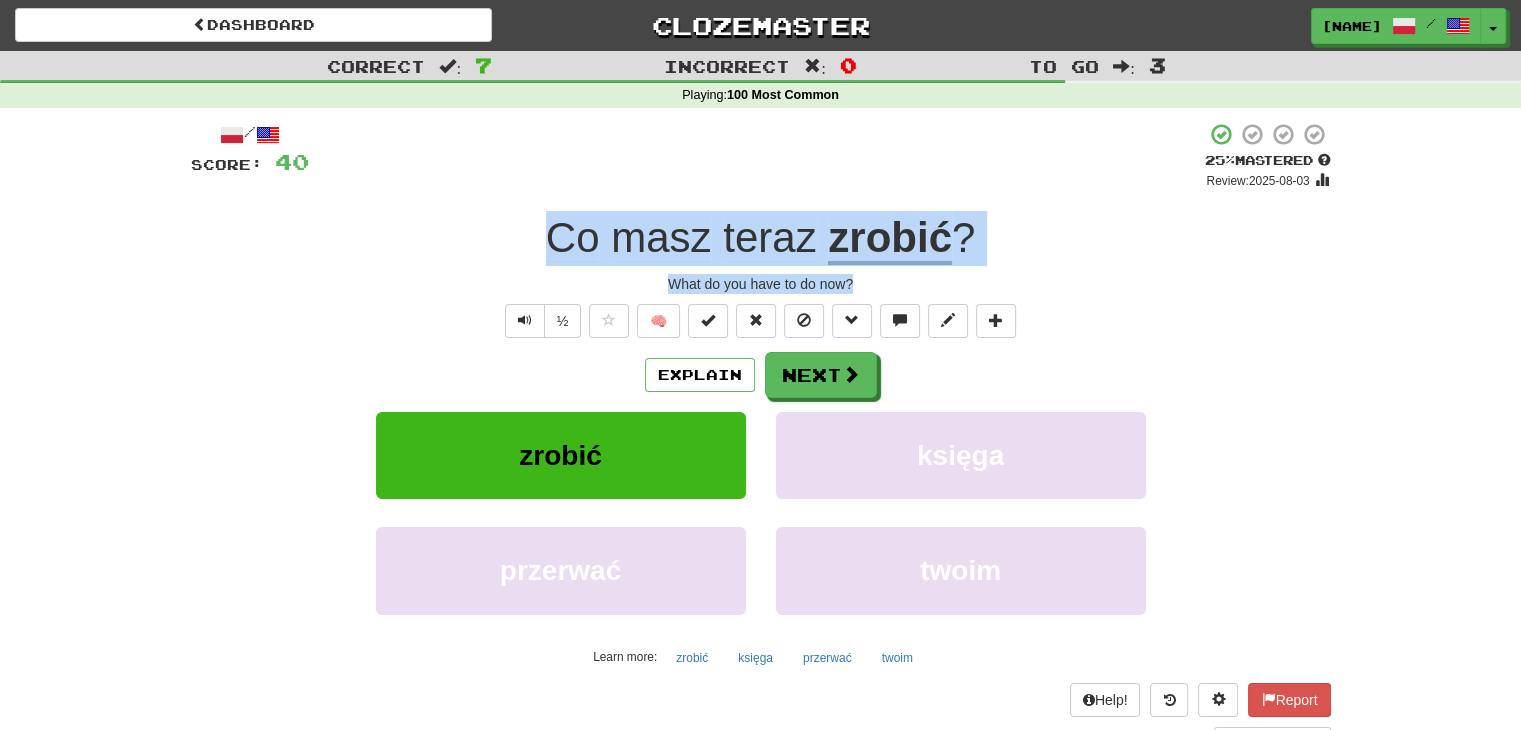 drag, startPoint x: 872, startPoint y: 283, endPoint x: 435, endPoint y: 210, distance: 443.0553 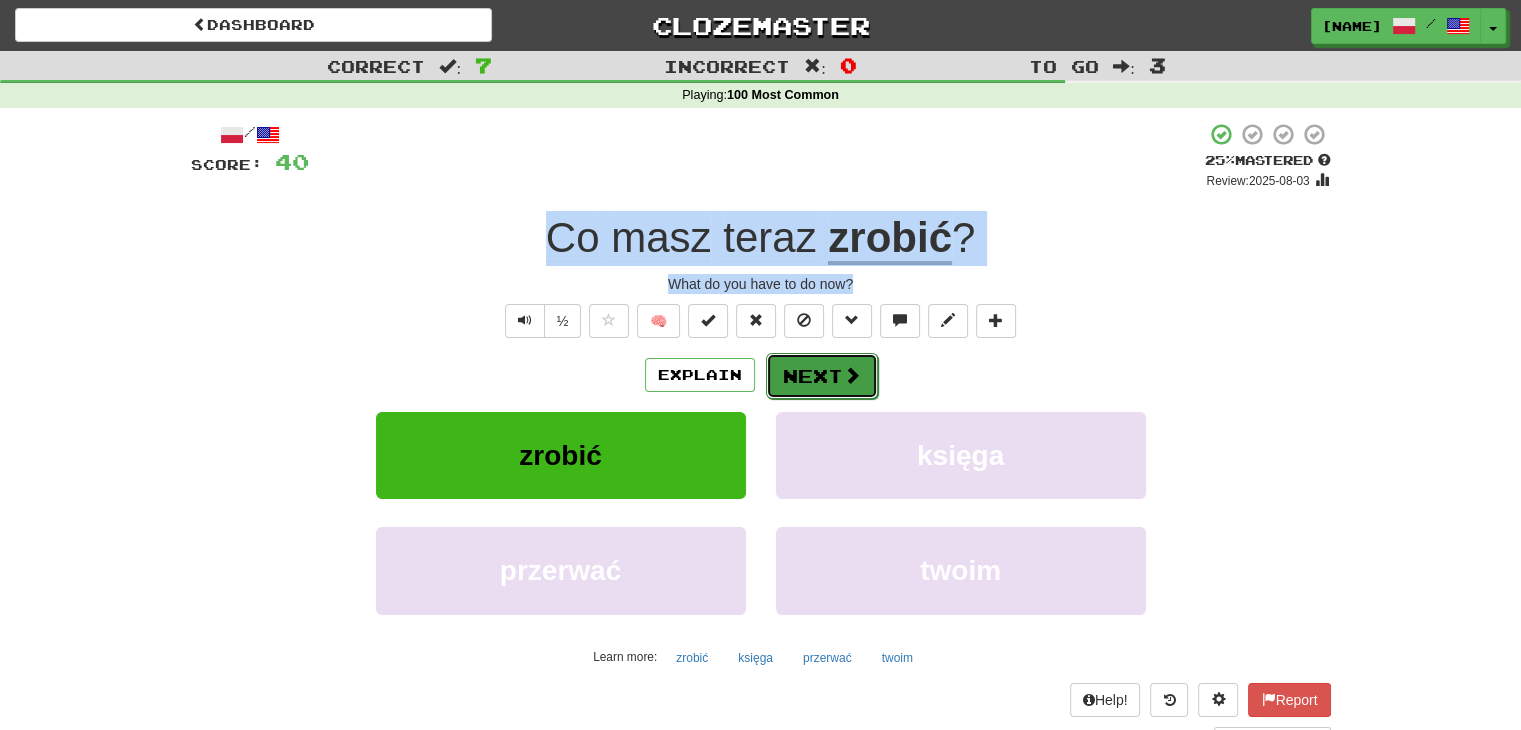 click on "Next" at bounding box center [822, 376] 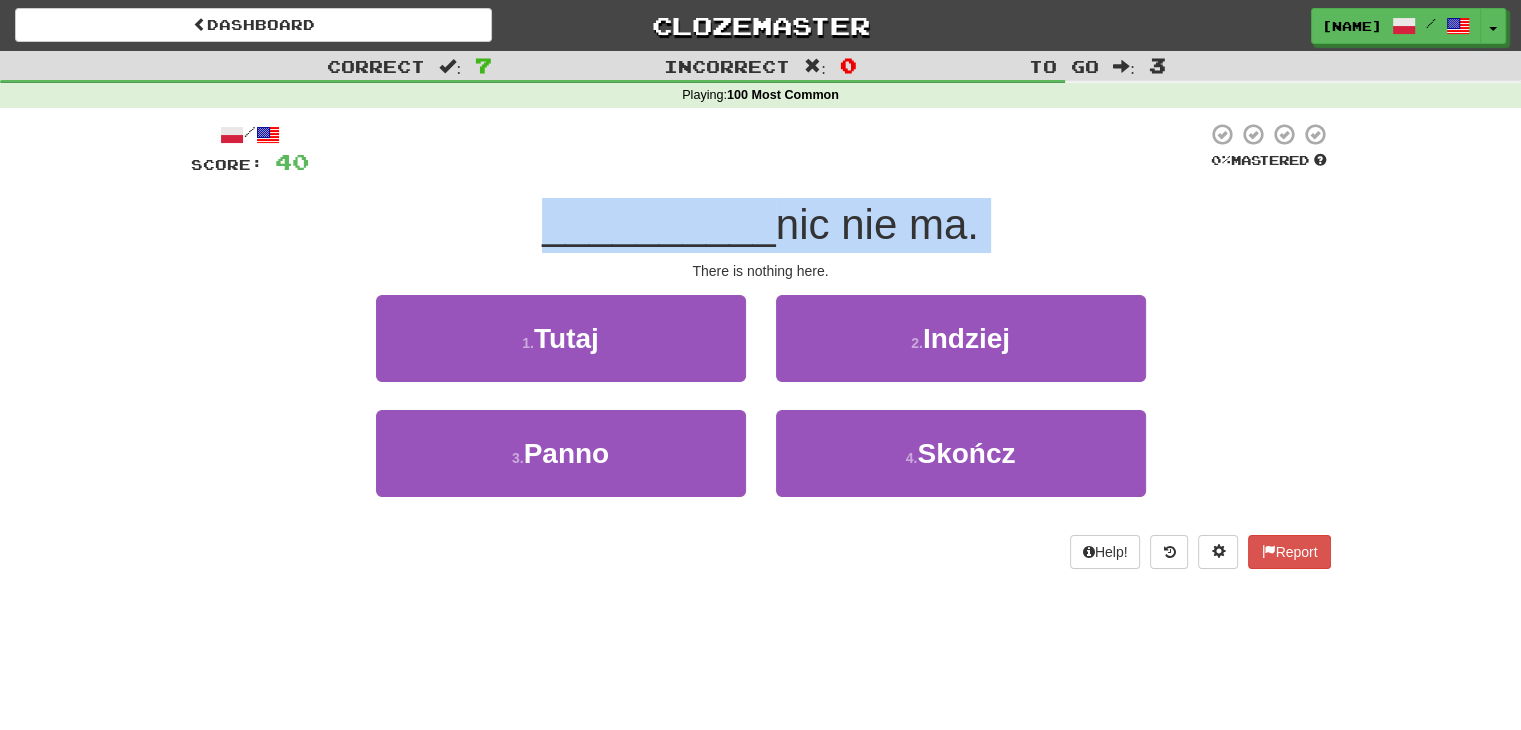 click on "[NAME] nic nie ma." at bounding box center (761, 225) 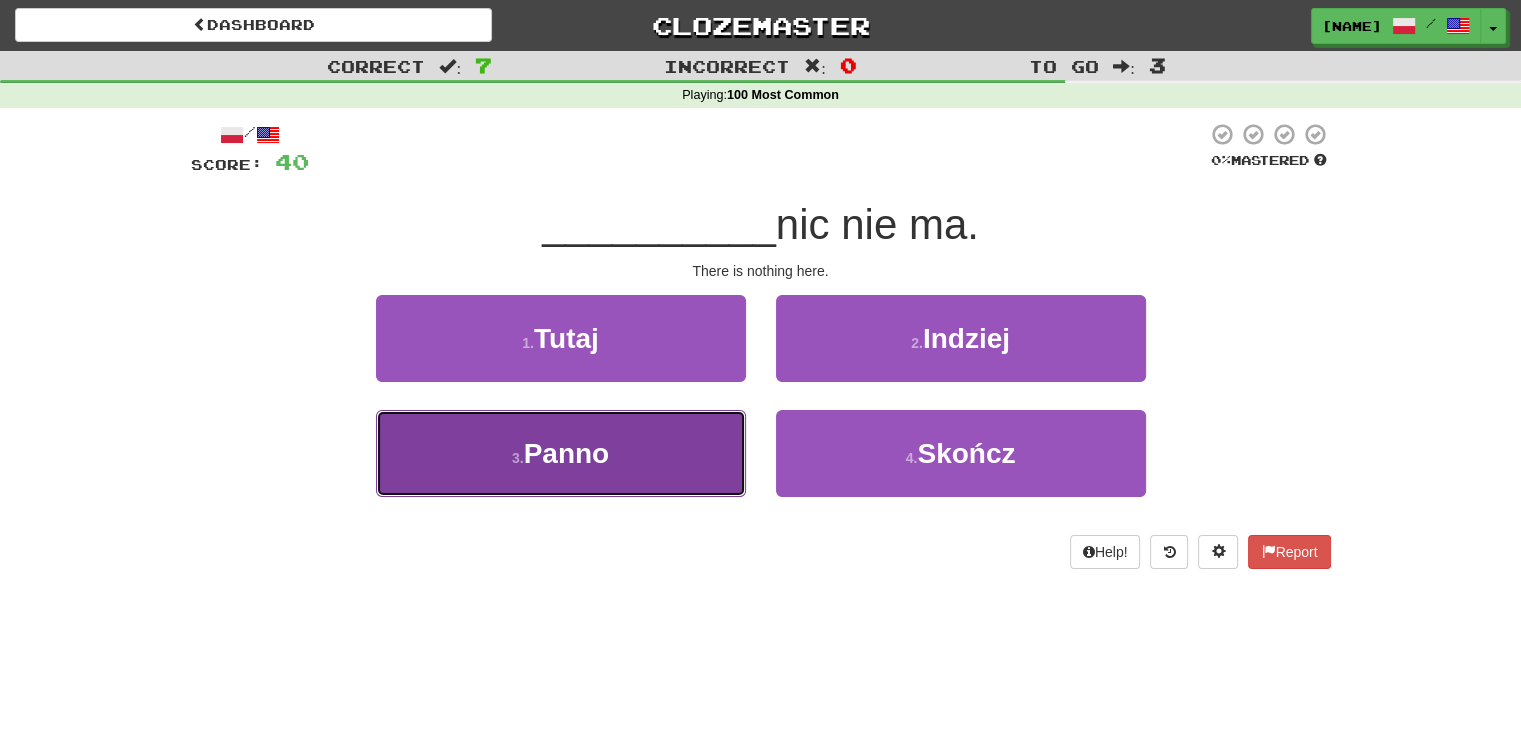 click on "Panno" at bounding box center [567, 453] 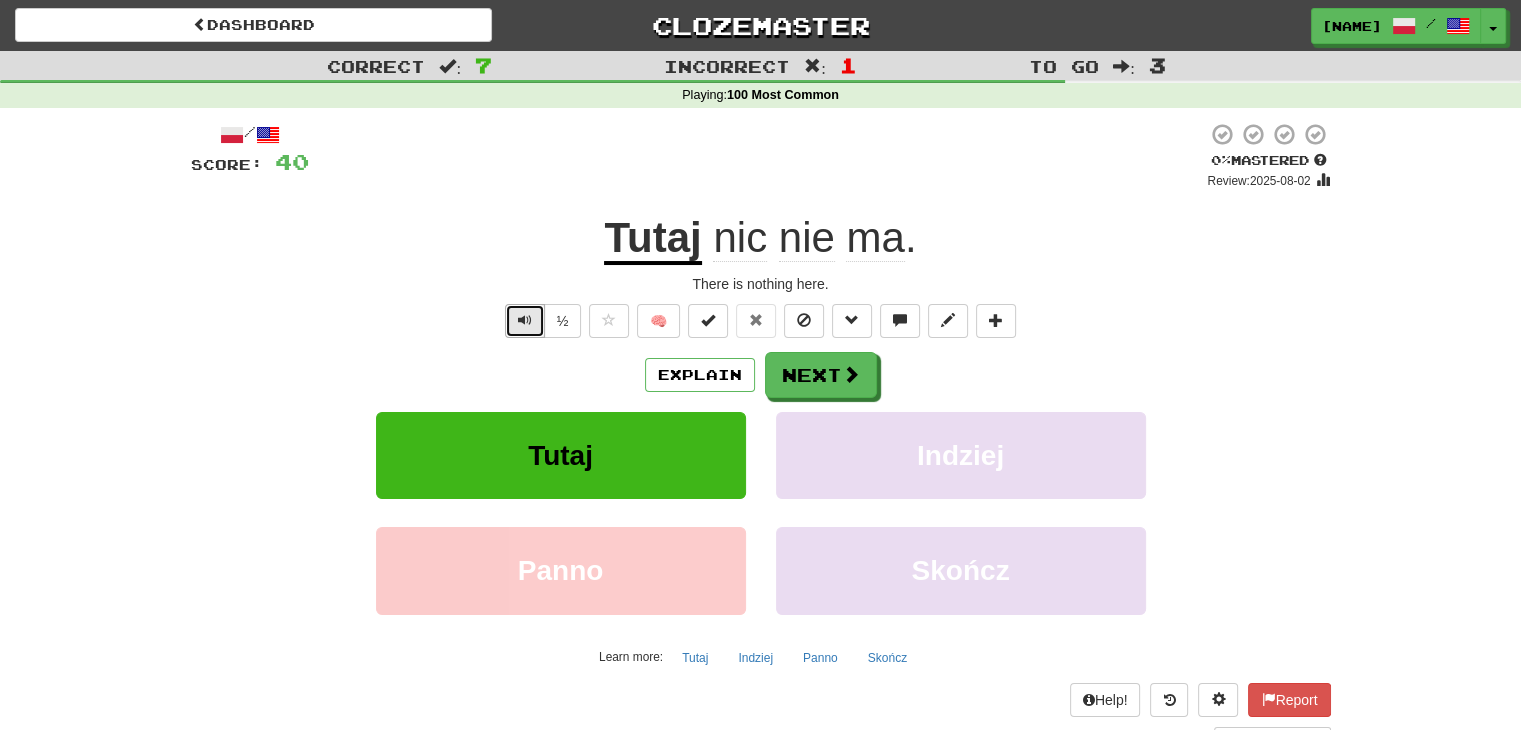 click at bounding box center [525, 321] 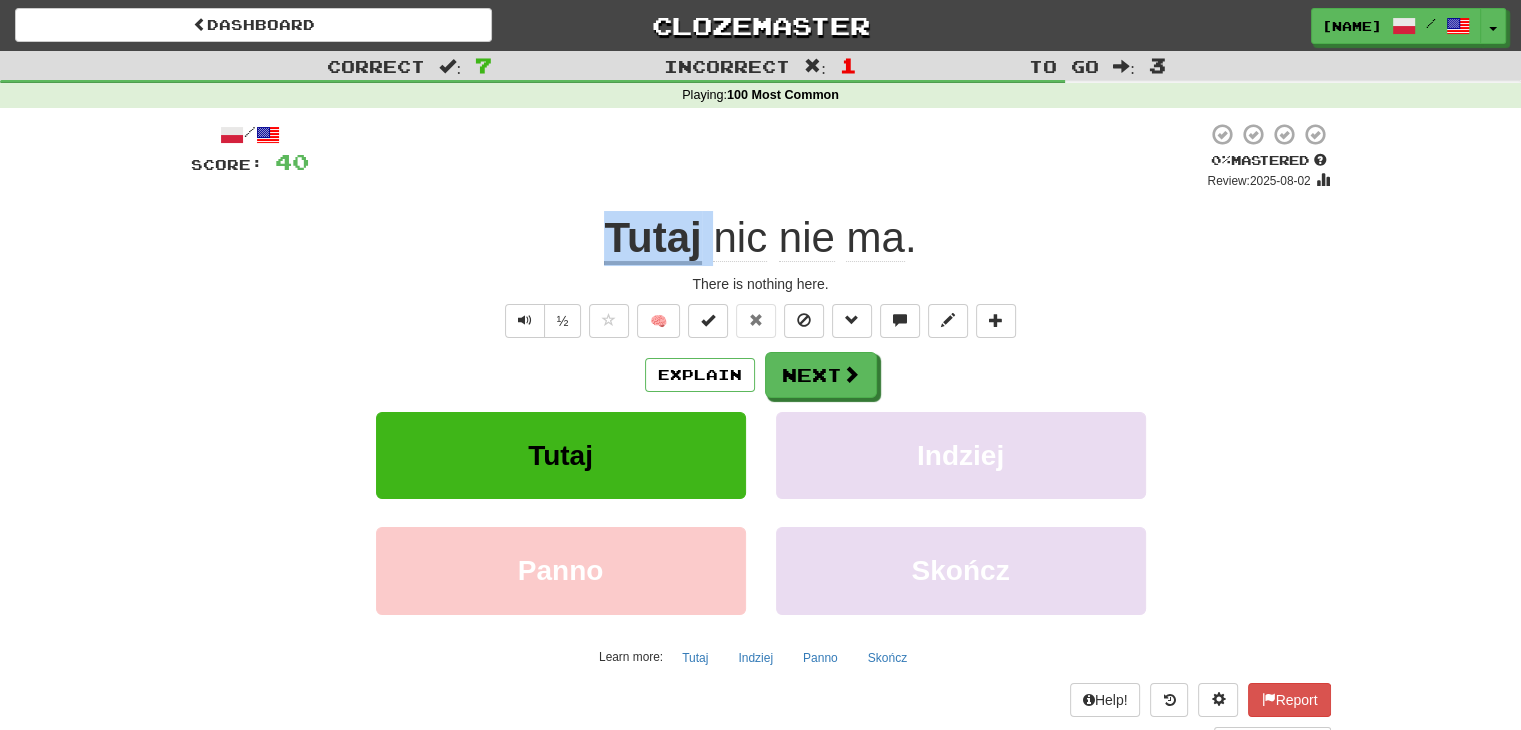 drag, startPoint x: 709, startPoint y: 262, endPoint x: 540, endPoint y: 241, distance: 170.29973 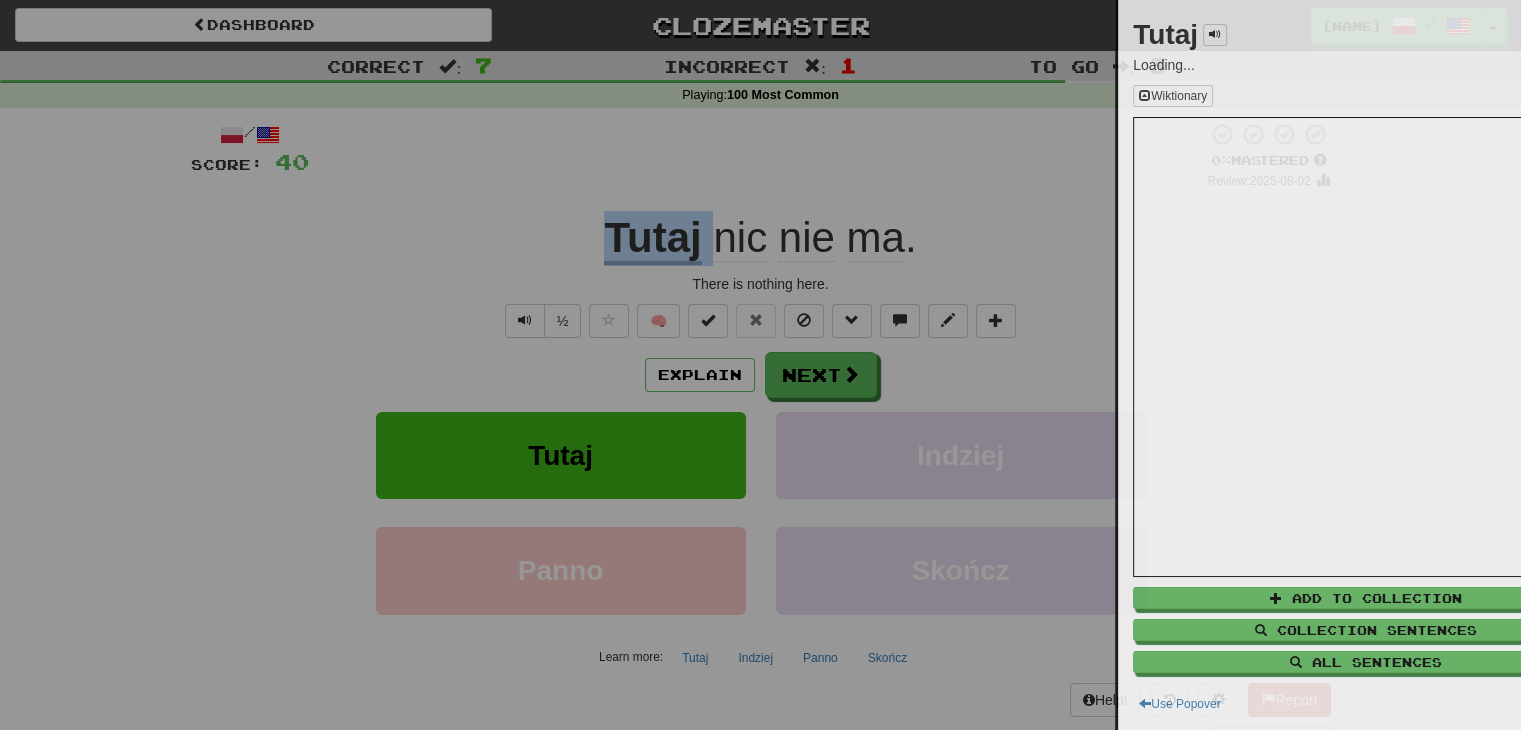 copy on "Tutaj" 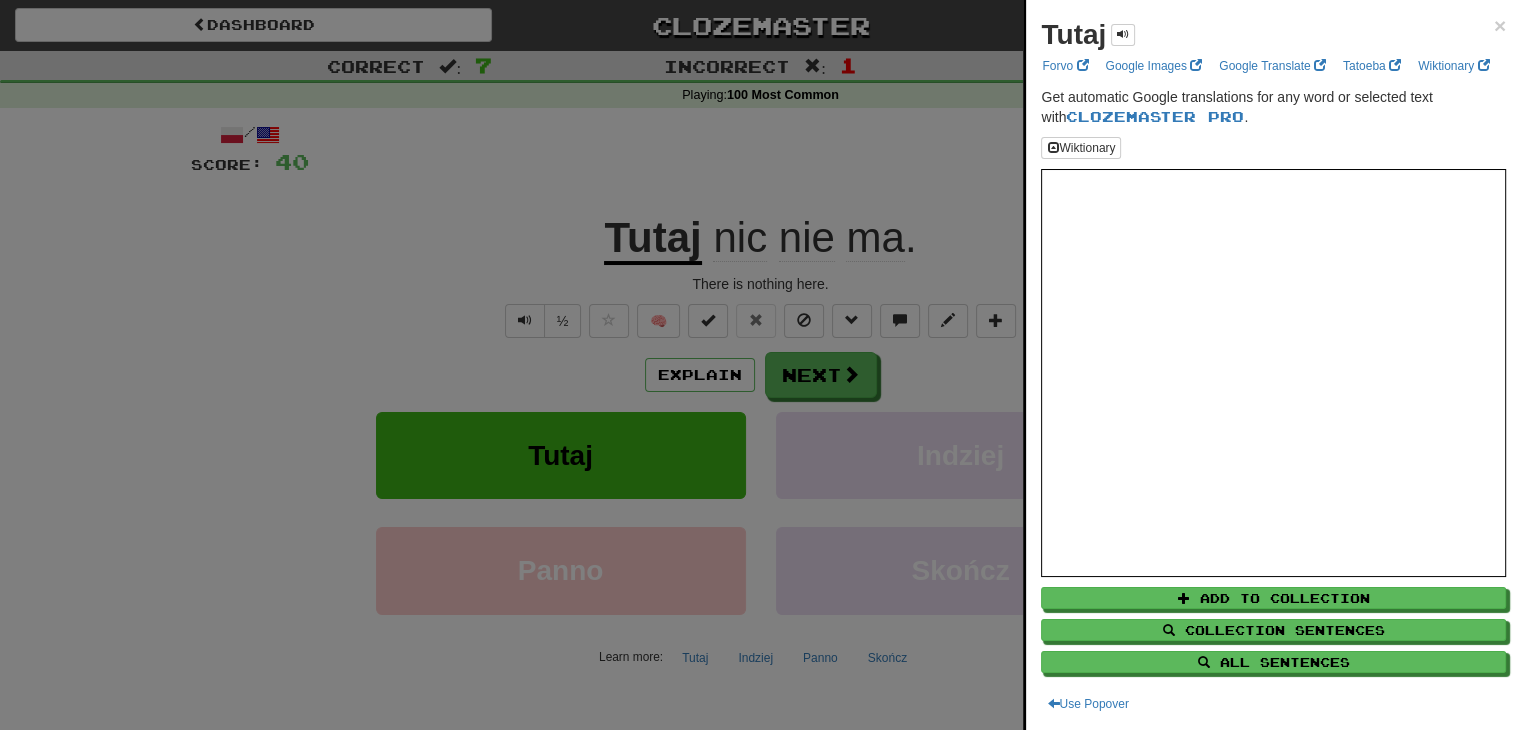 click at bounding box center (760, 365) 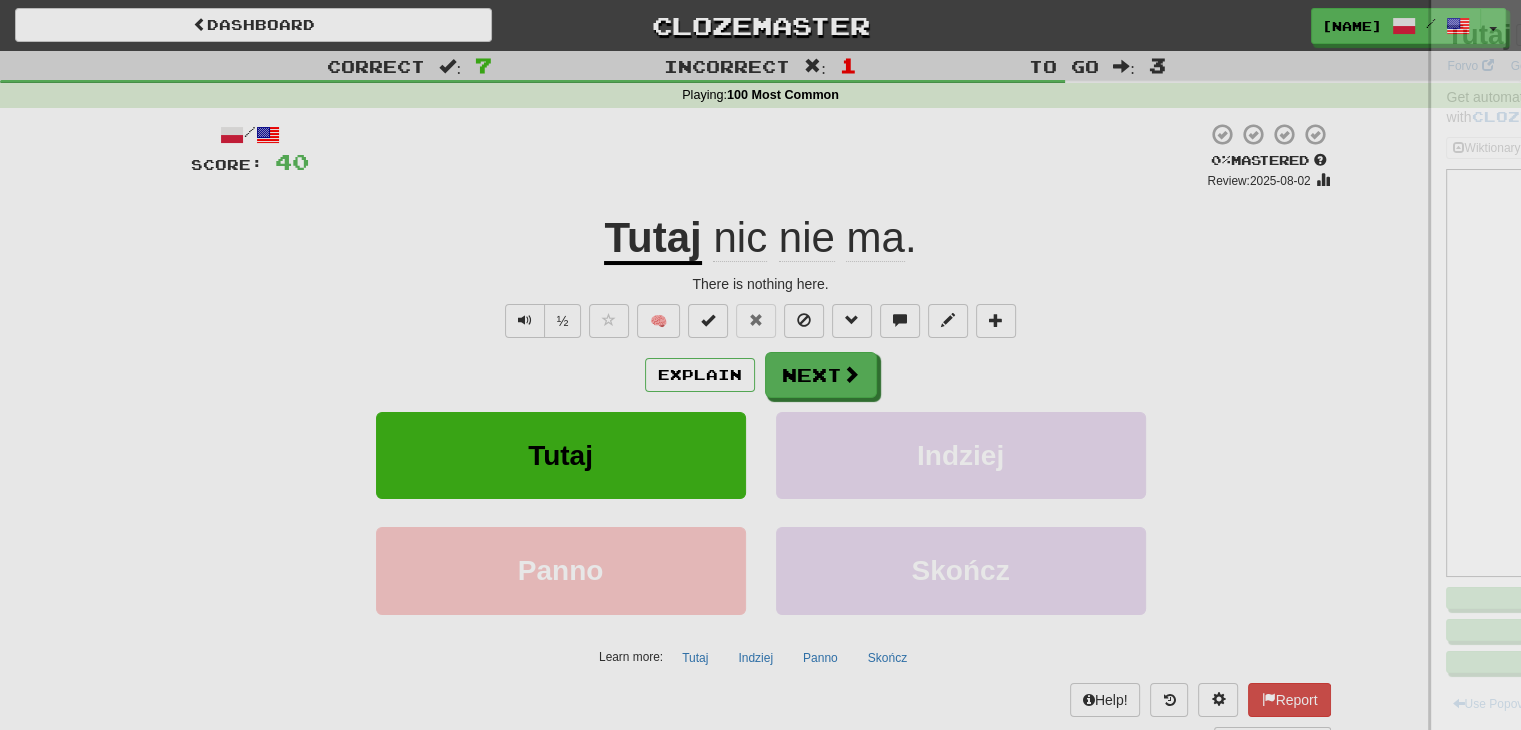click at bounding box center [760, 365] 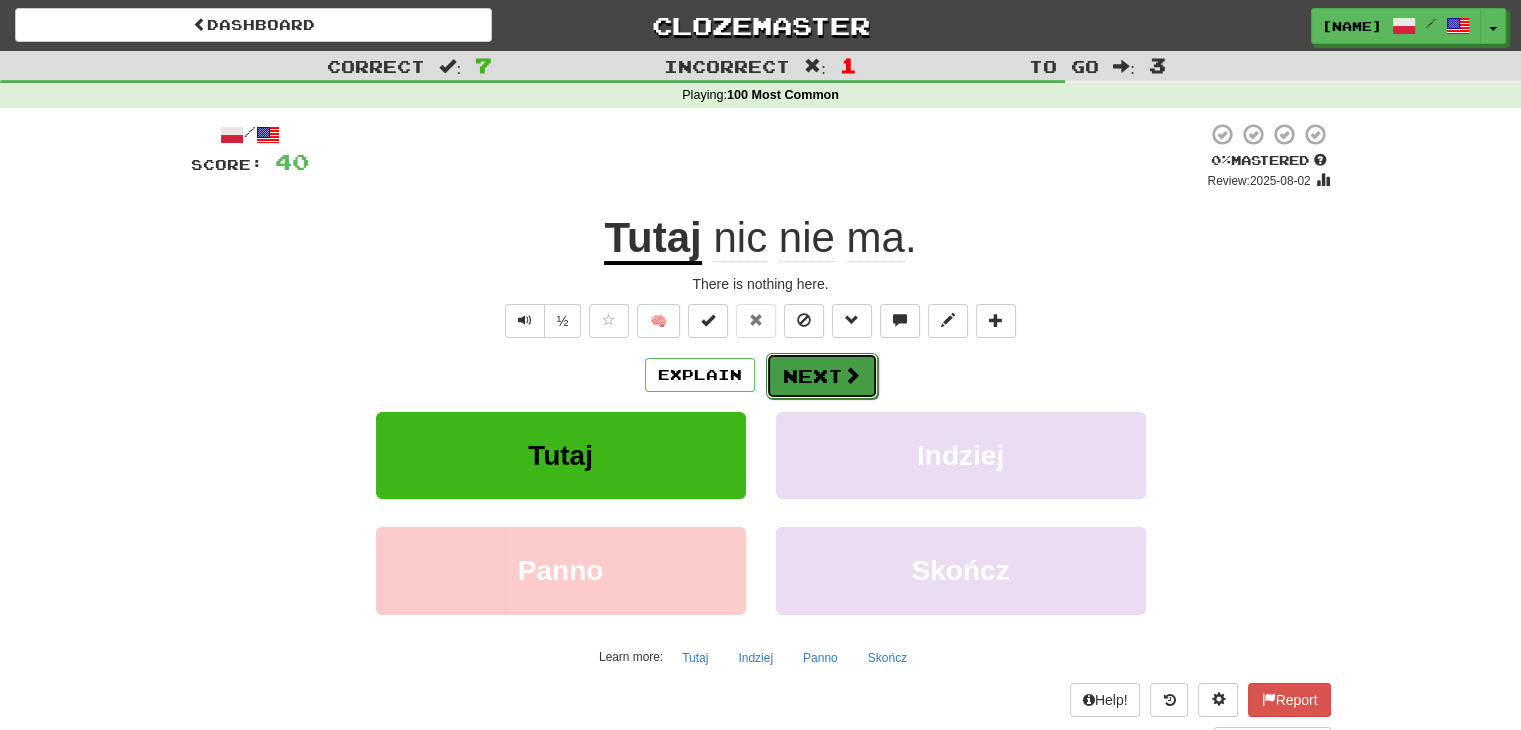 click on "Next" at bounding box center (822, 376) 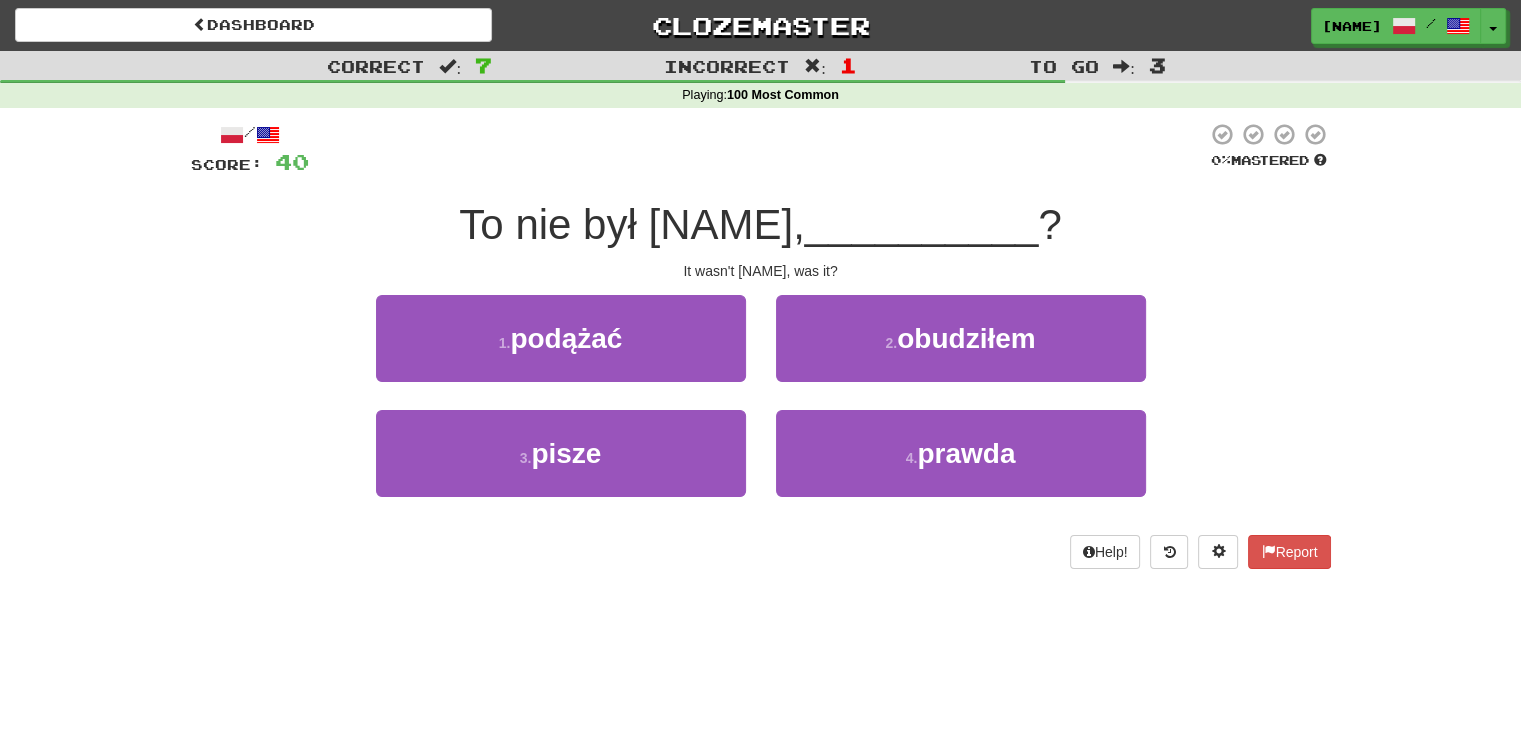 click on "1 .  podążać 2 .  obudziłem" at bounding box center [761, 352] 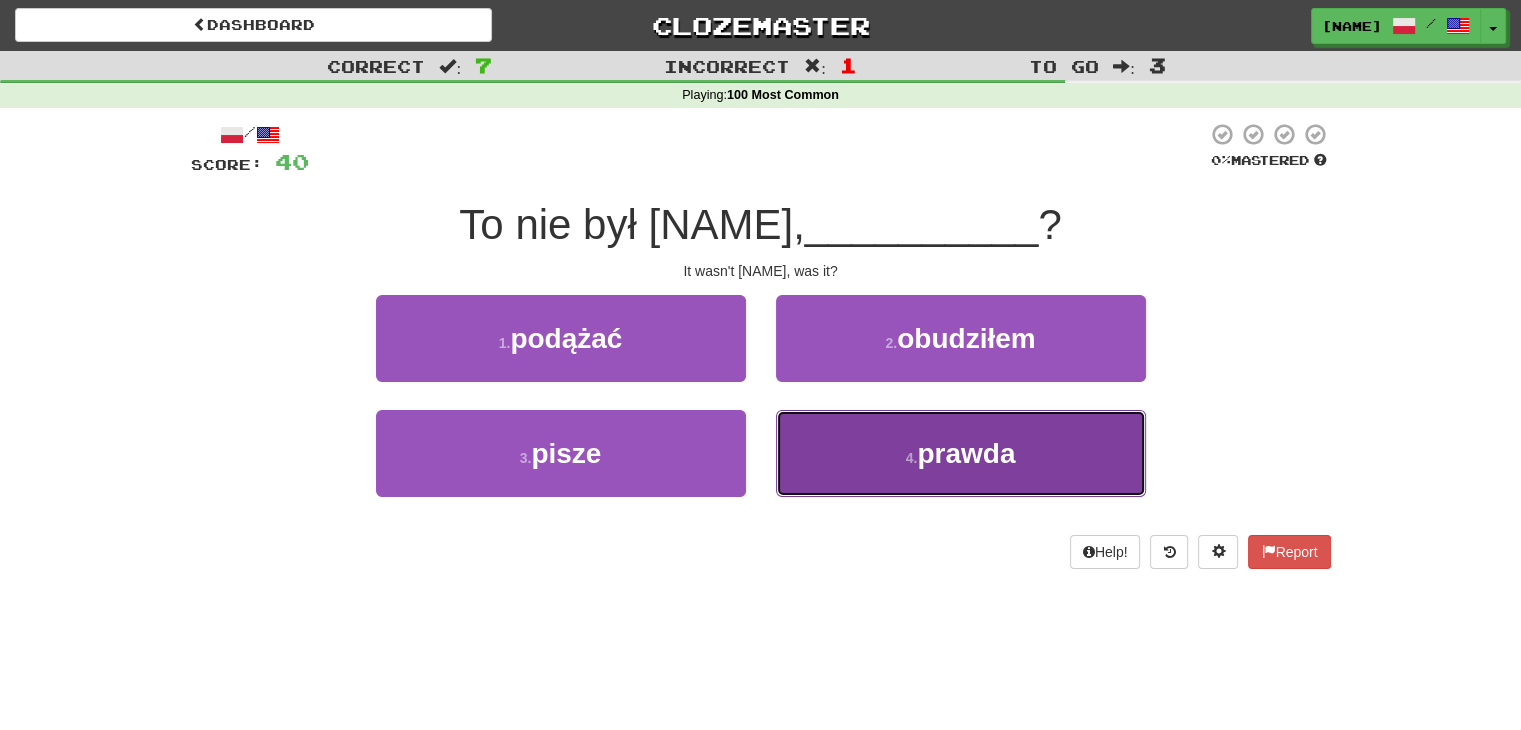 click on "4 .  prawda" at bounding box center [961, 453] 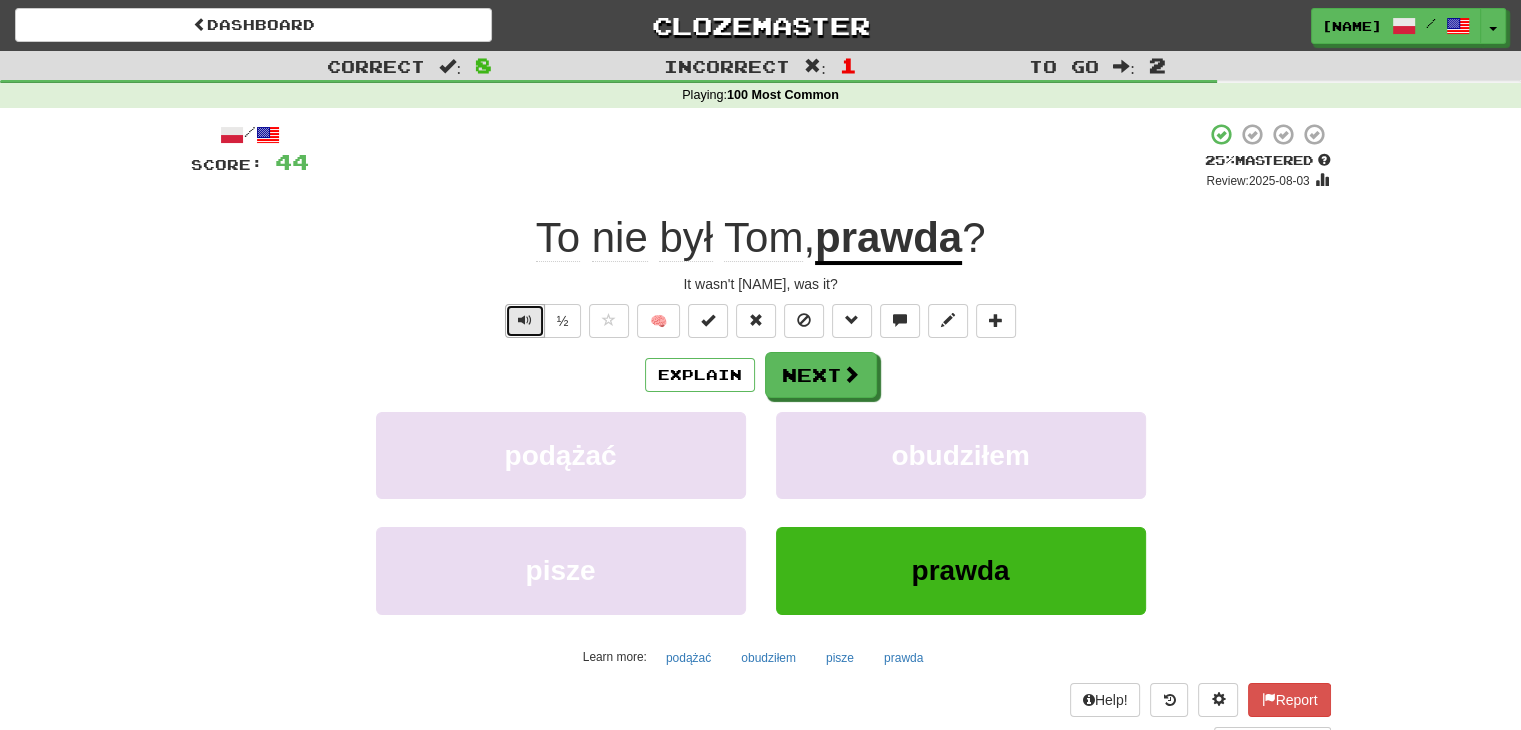 click at bounding box center [525, 321] 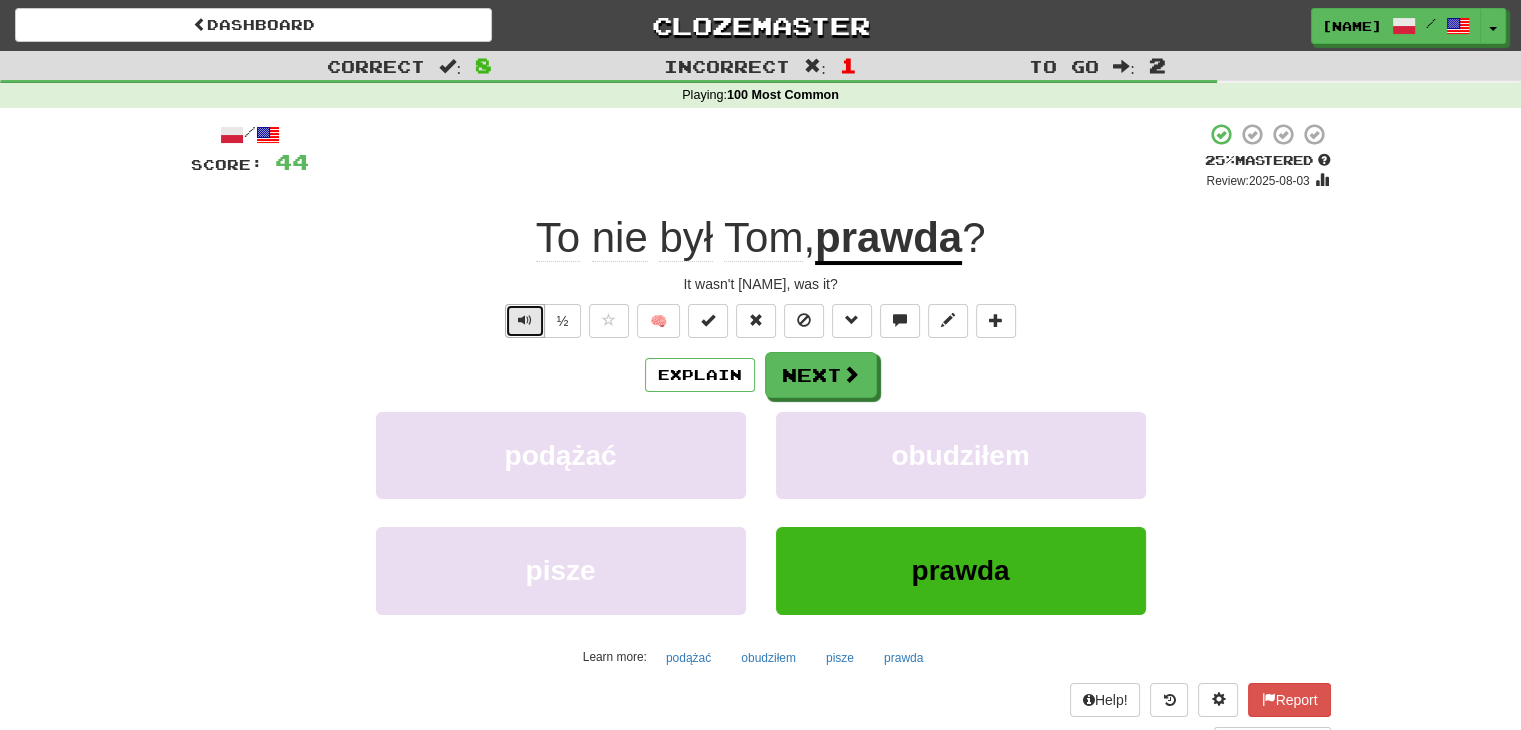 click at bounding box center [525, 321] 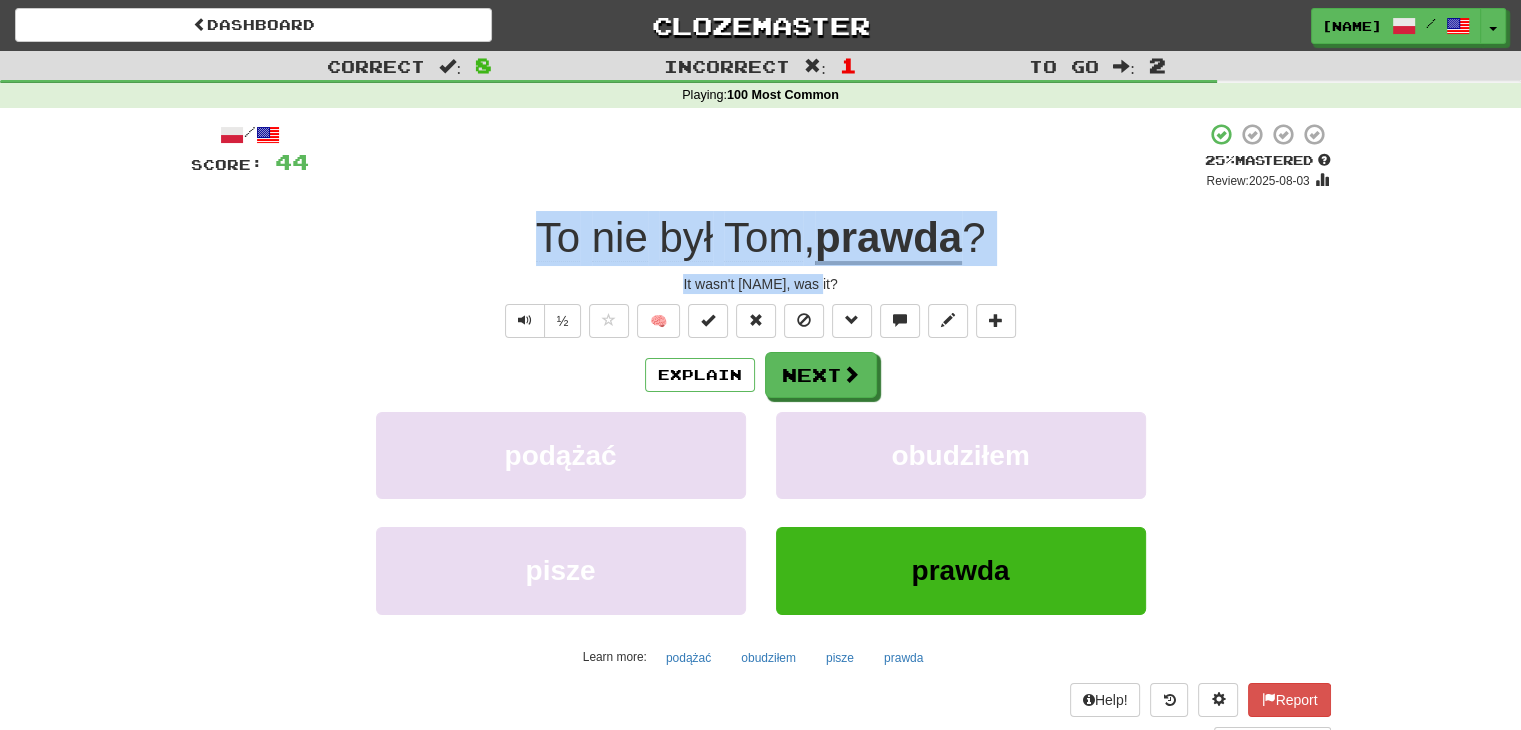 drag, startPoint x: 845, startPoint y: 289, endPoint x: 488, endPoint y: 240, distance: 360.34705 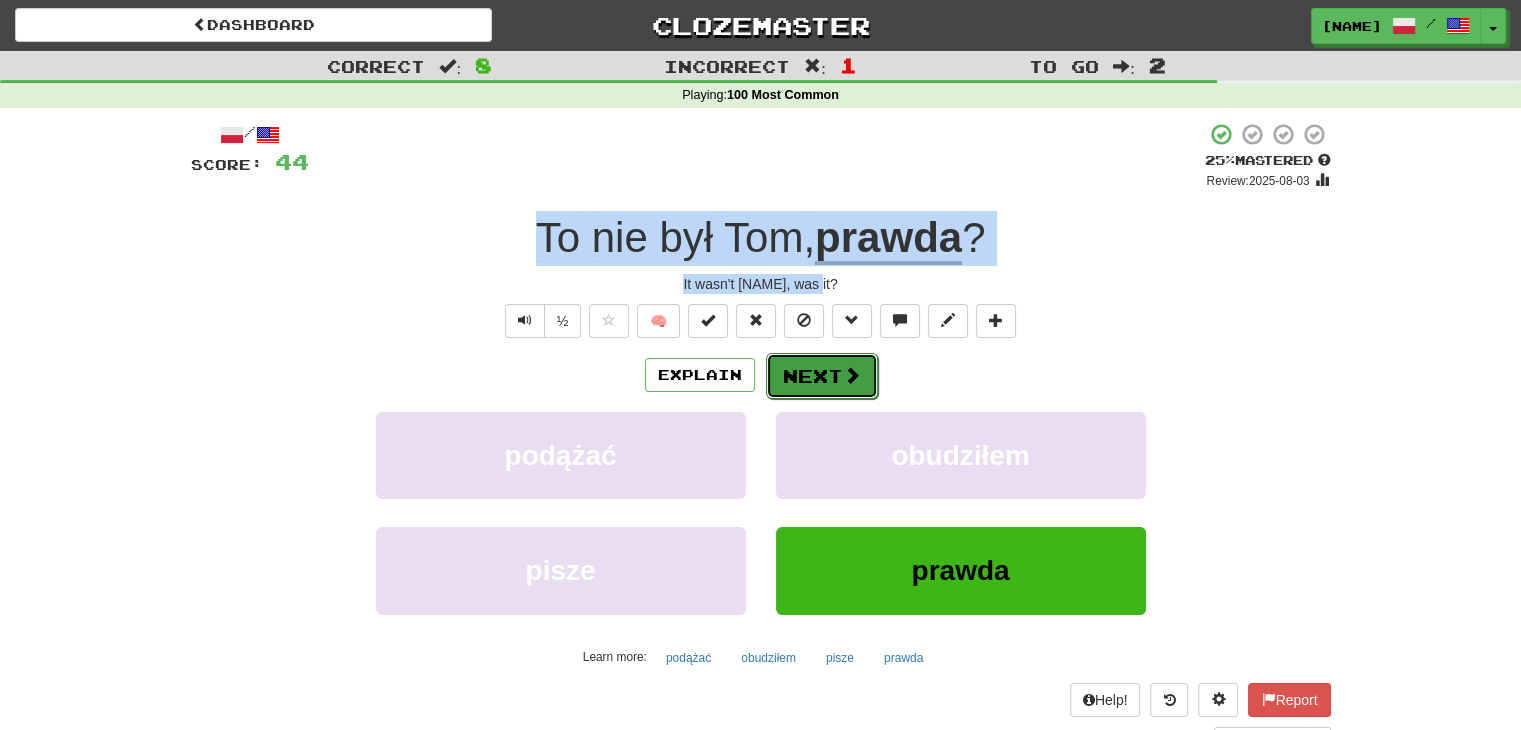 click on "Next" at bounding box center [822, 376] 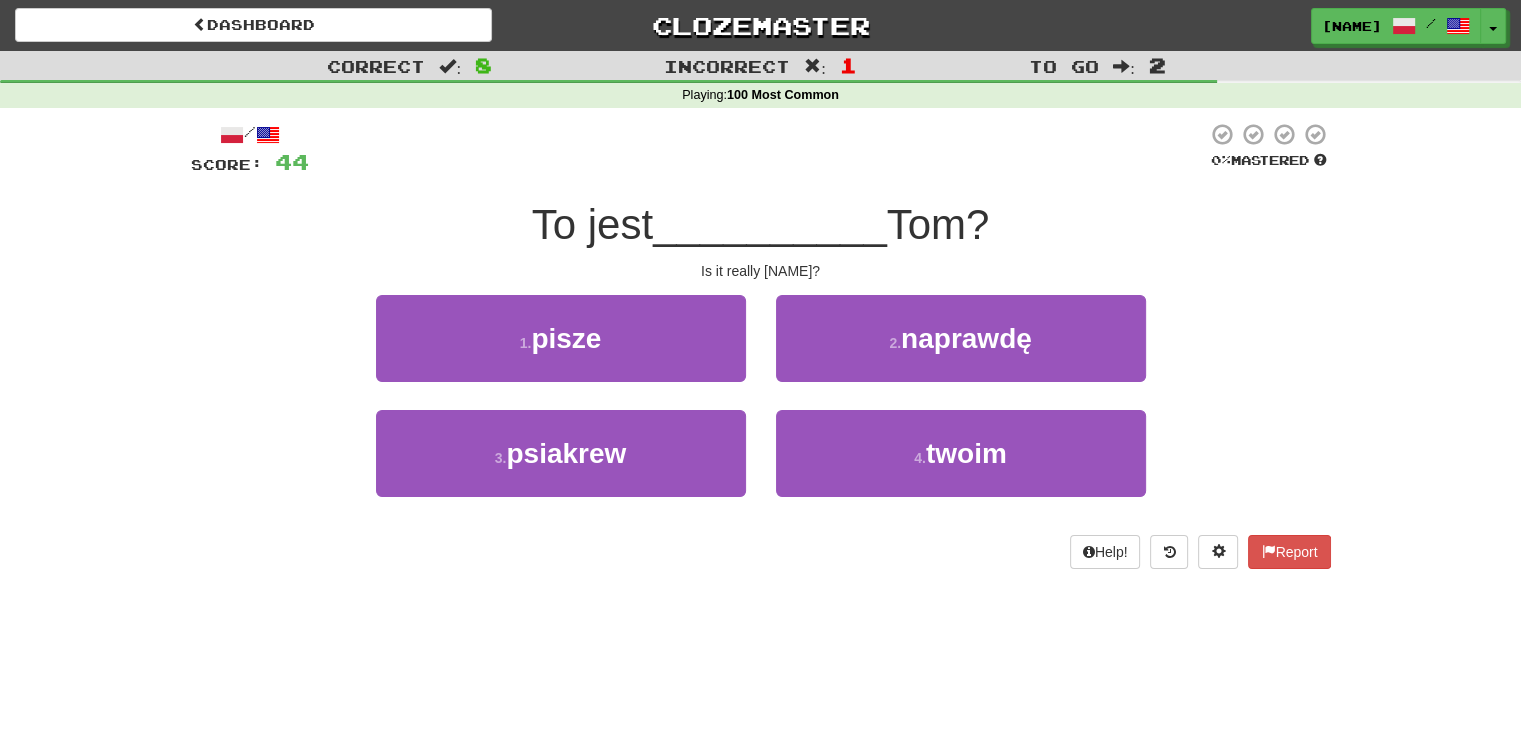 click on "Is it really [NAME]?" at bounding box center (761, 271) 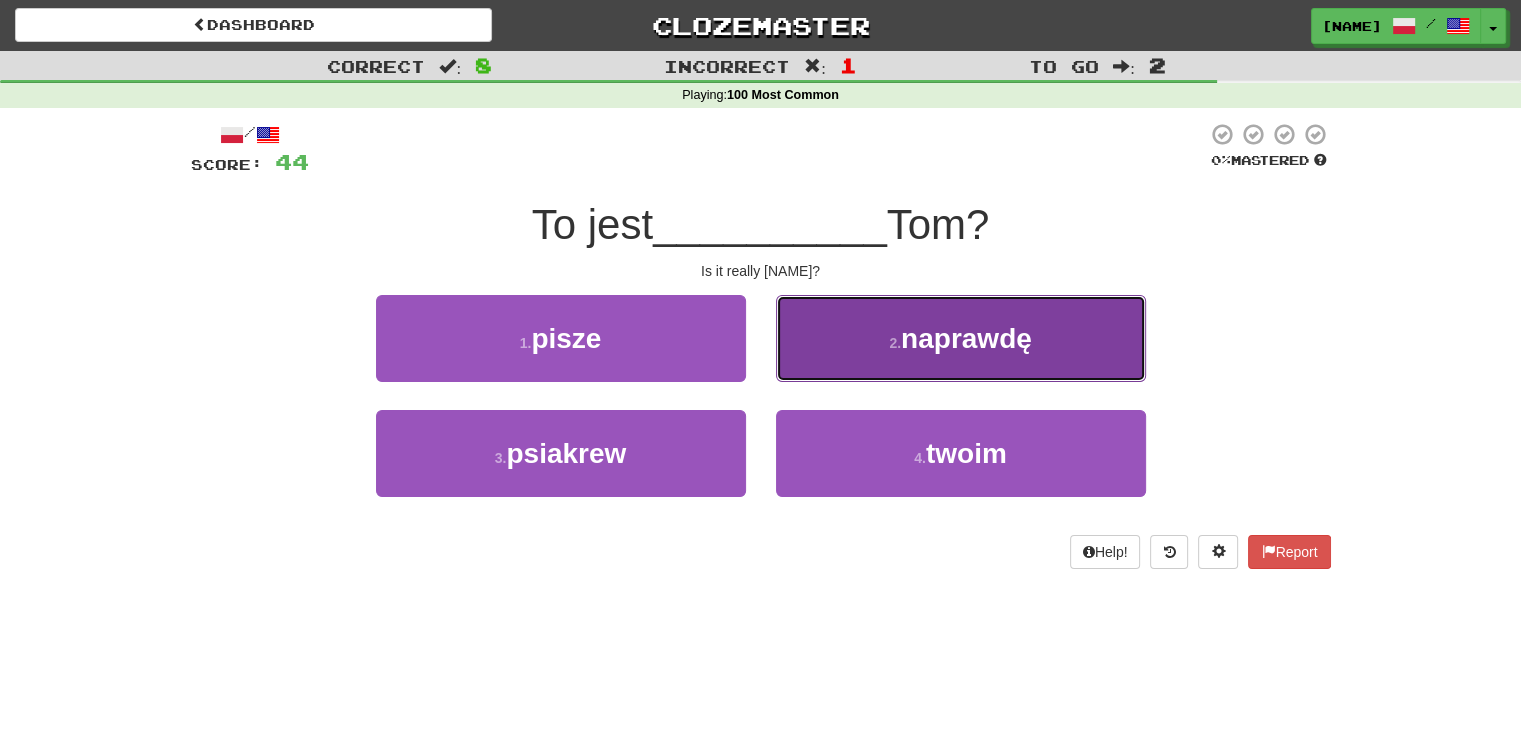 click on "naprawdę" at bounding box center (966, 338) 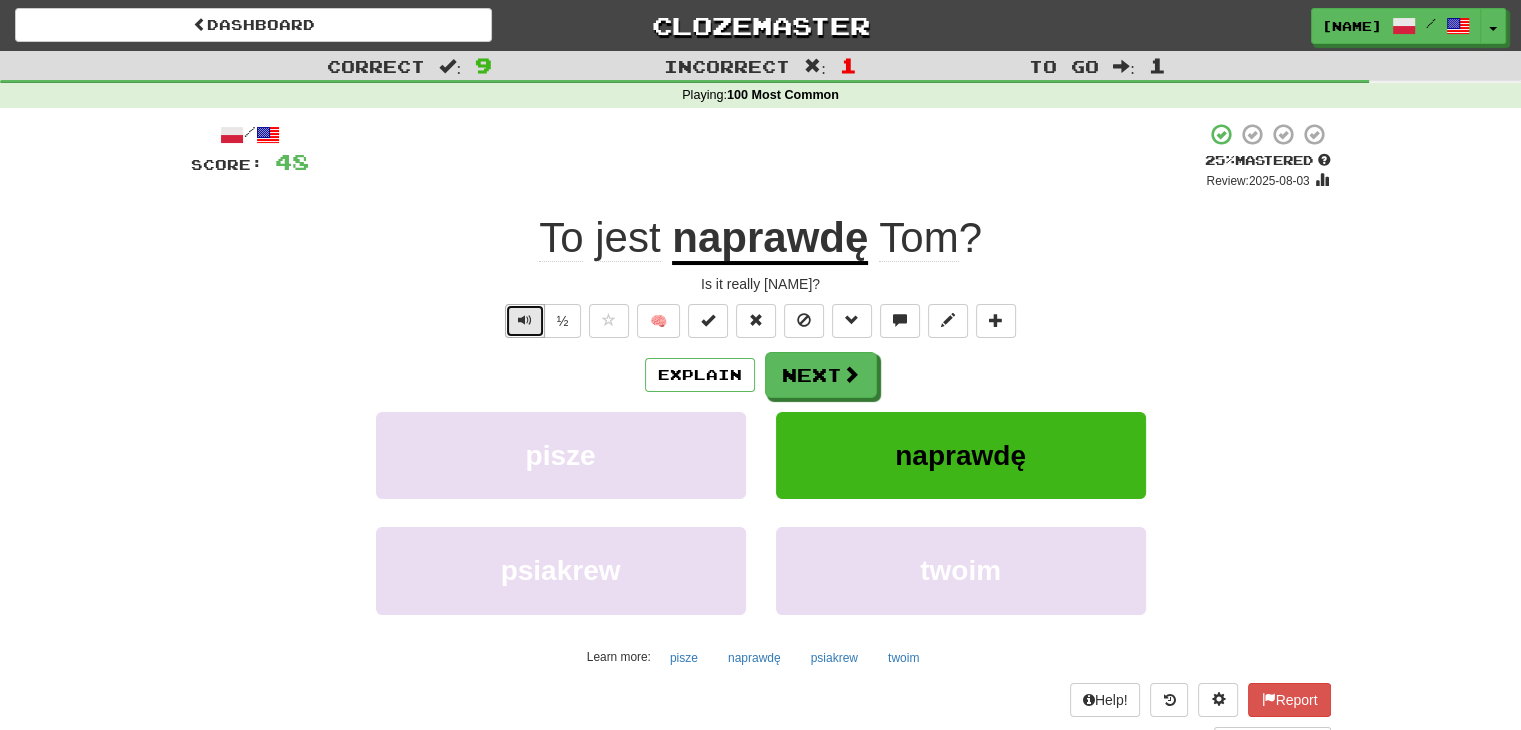click at bounding box center [525, 320] 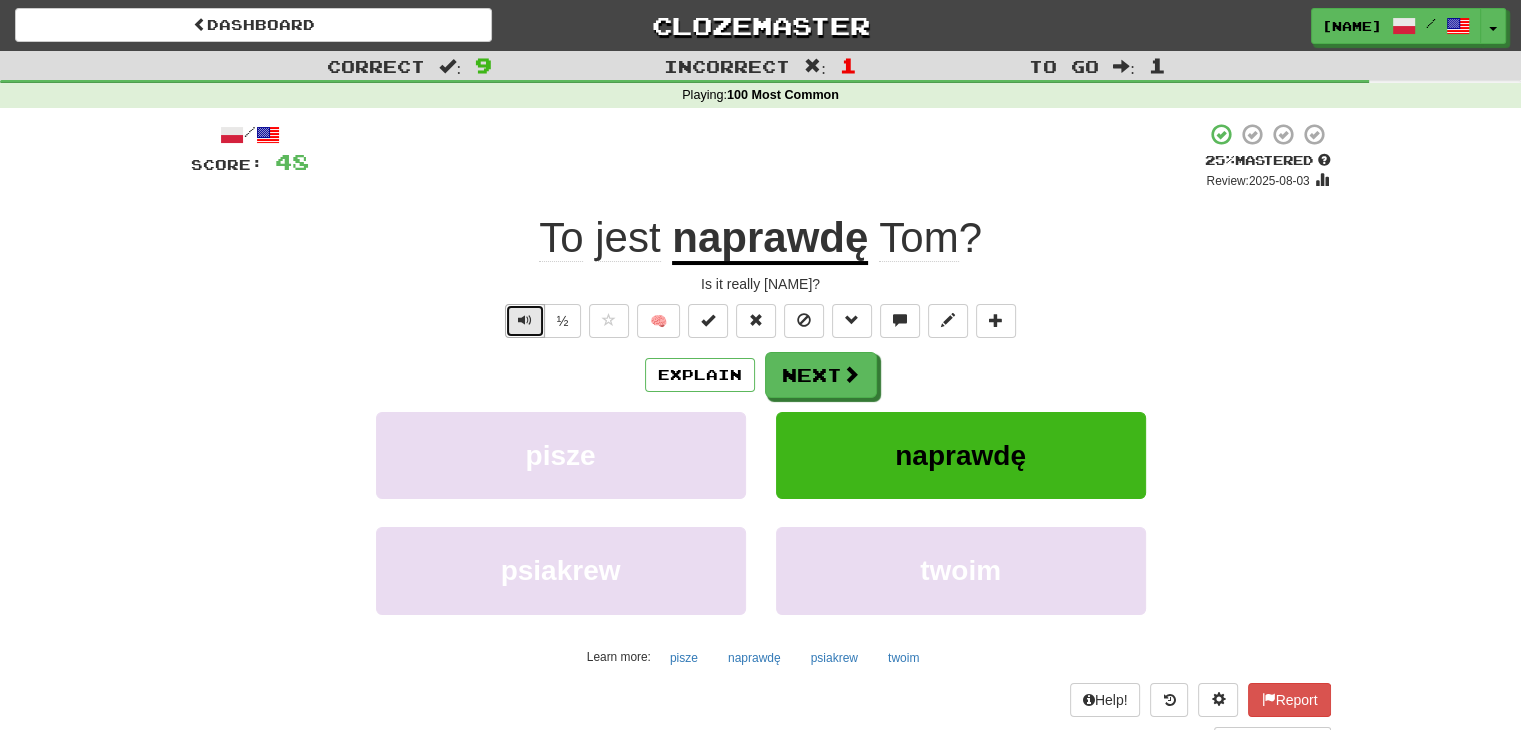 click at bounding box center (525, 320) 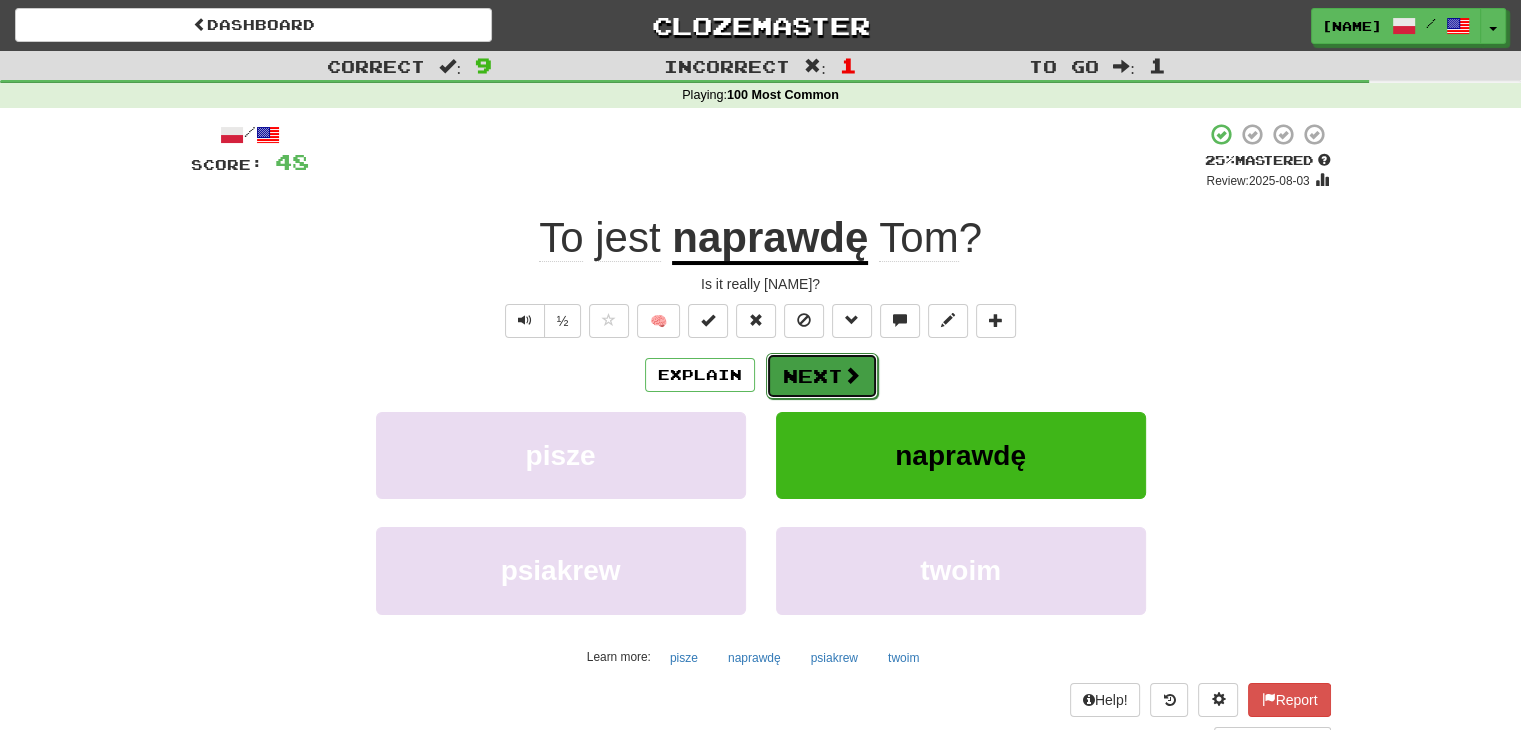 click on "Next" at bounding box center (822, 376) 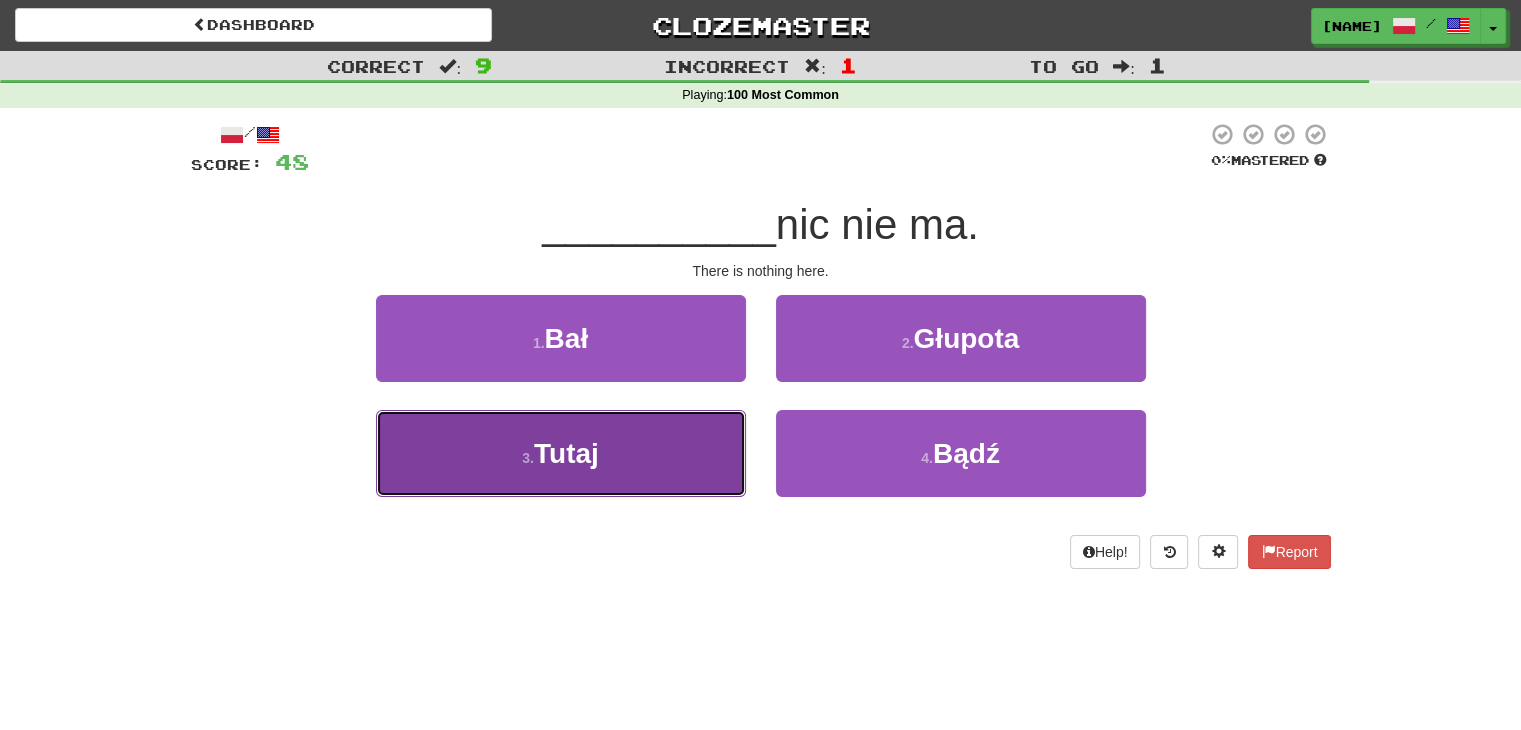click on "3 .  Tutaj" at bounding box center [561, 453] 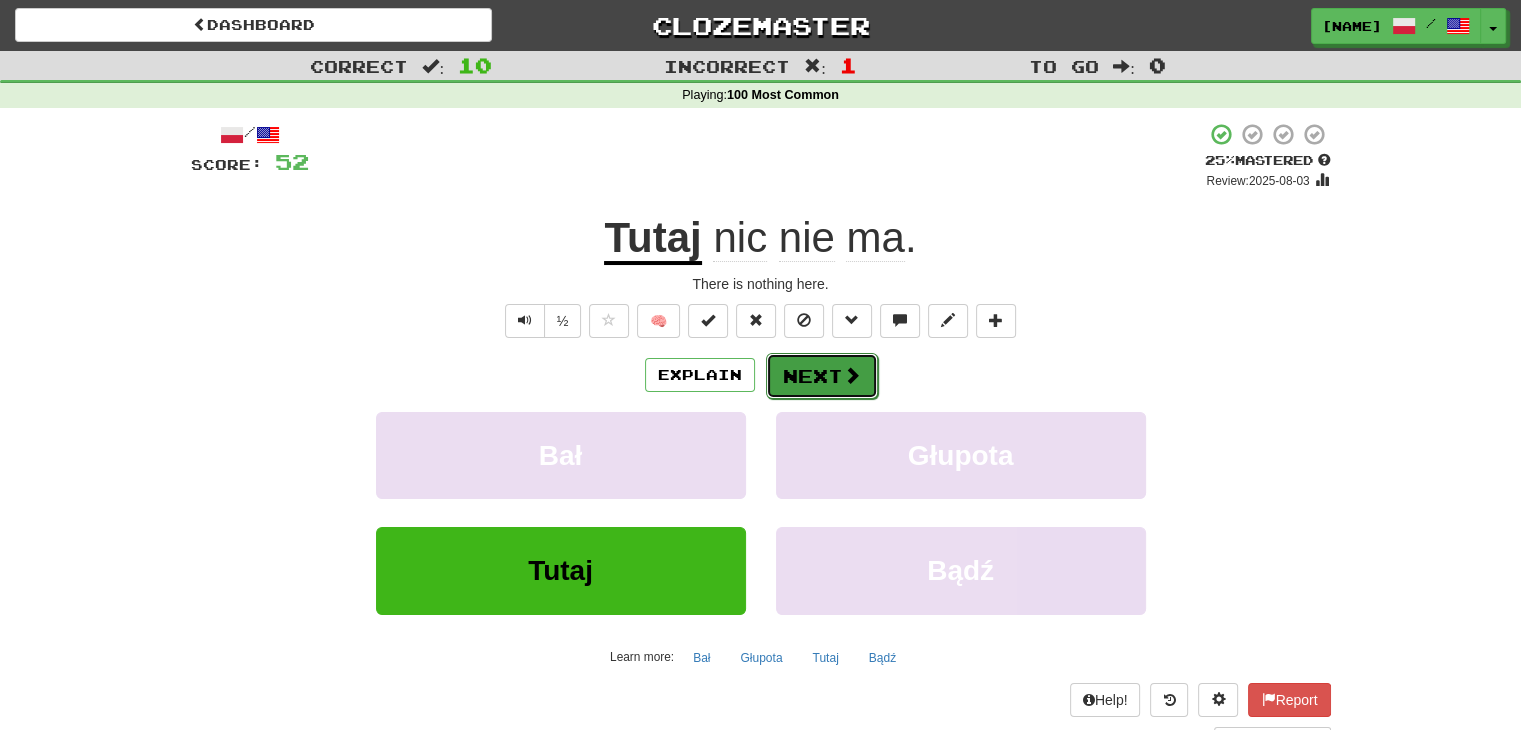 click on "Next" at bounding box center [822, 376] 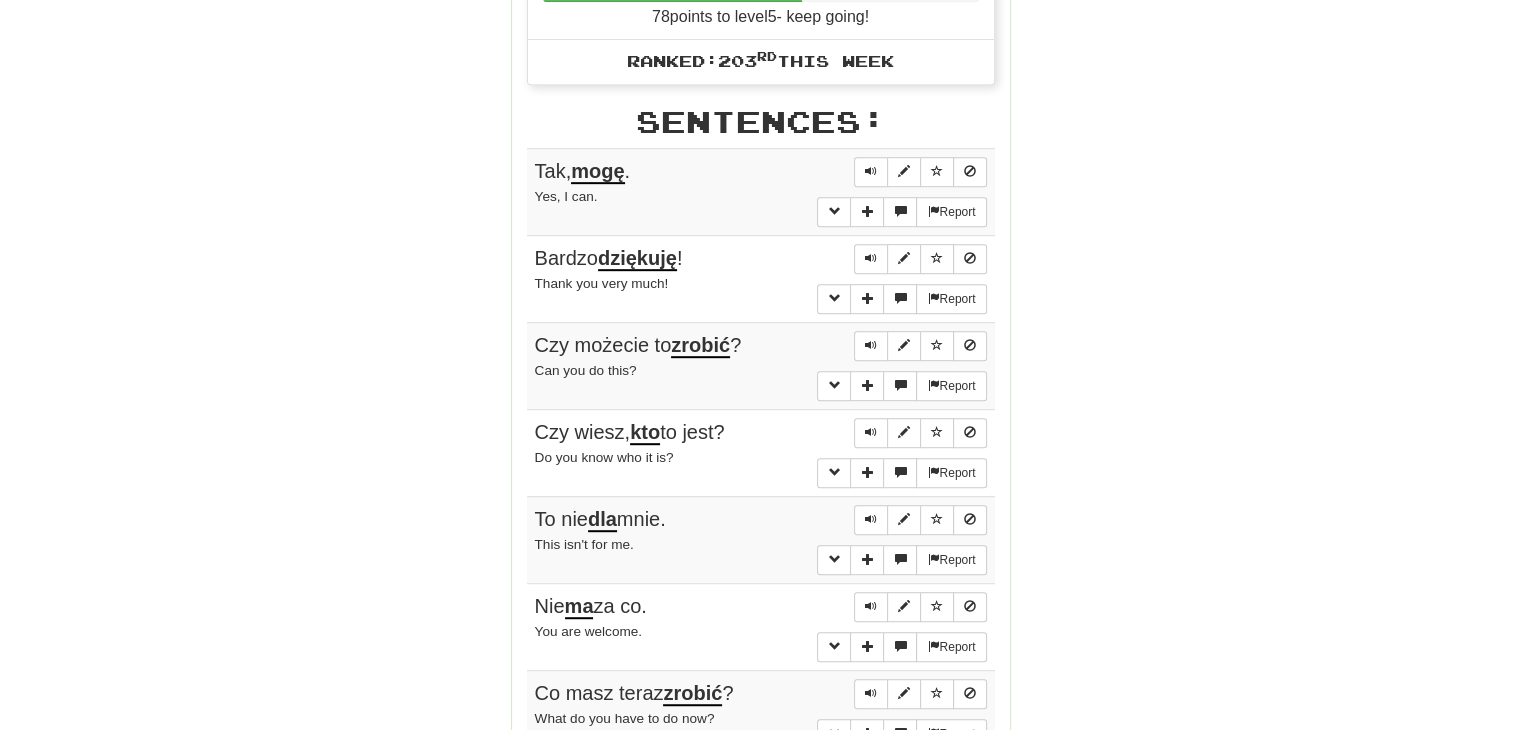 scroll, scrollTop: 1044, scrollLeft: 0, axis: vertical 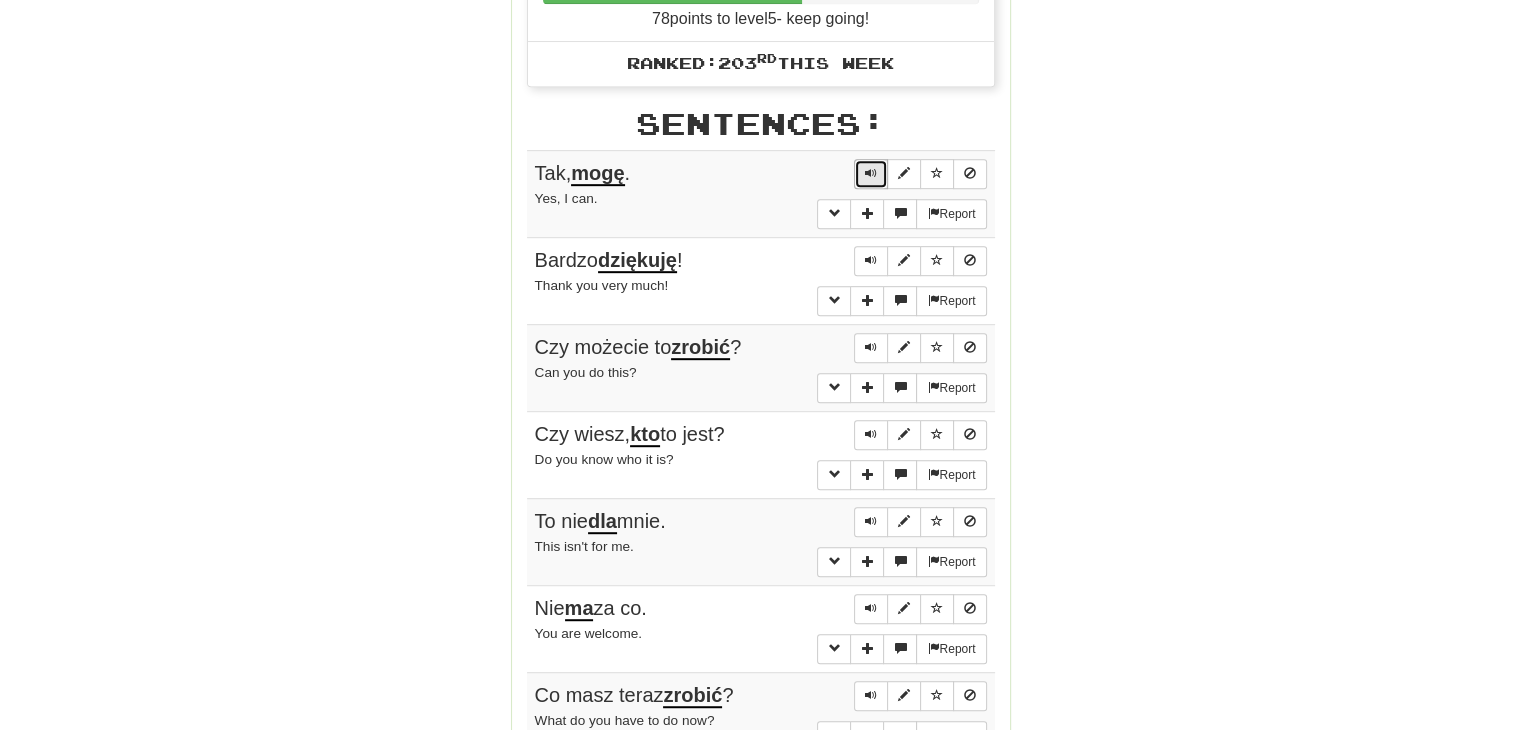 click at bounding box center (871, 174) 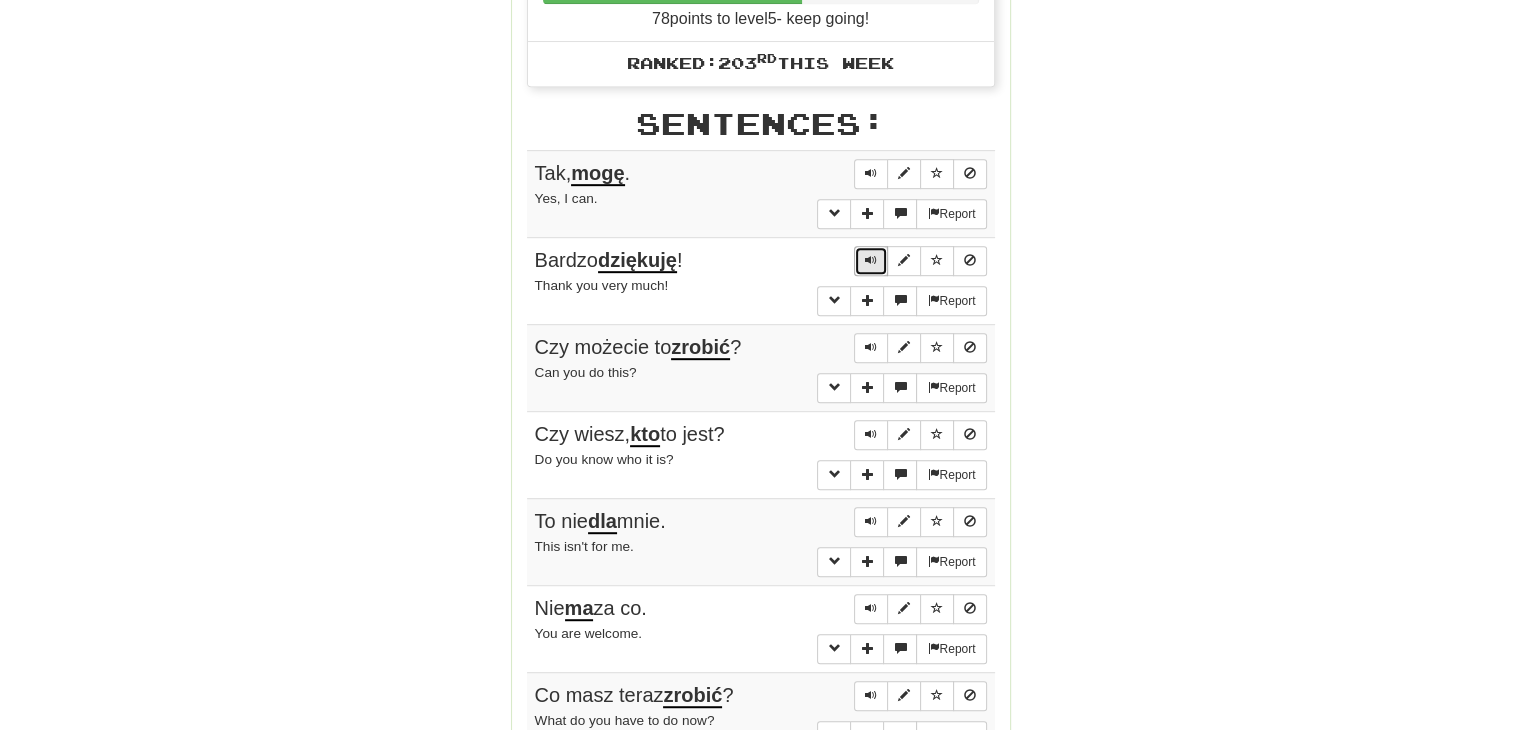 click at bounding box center (871, 260) 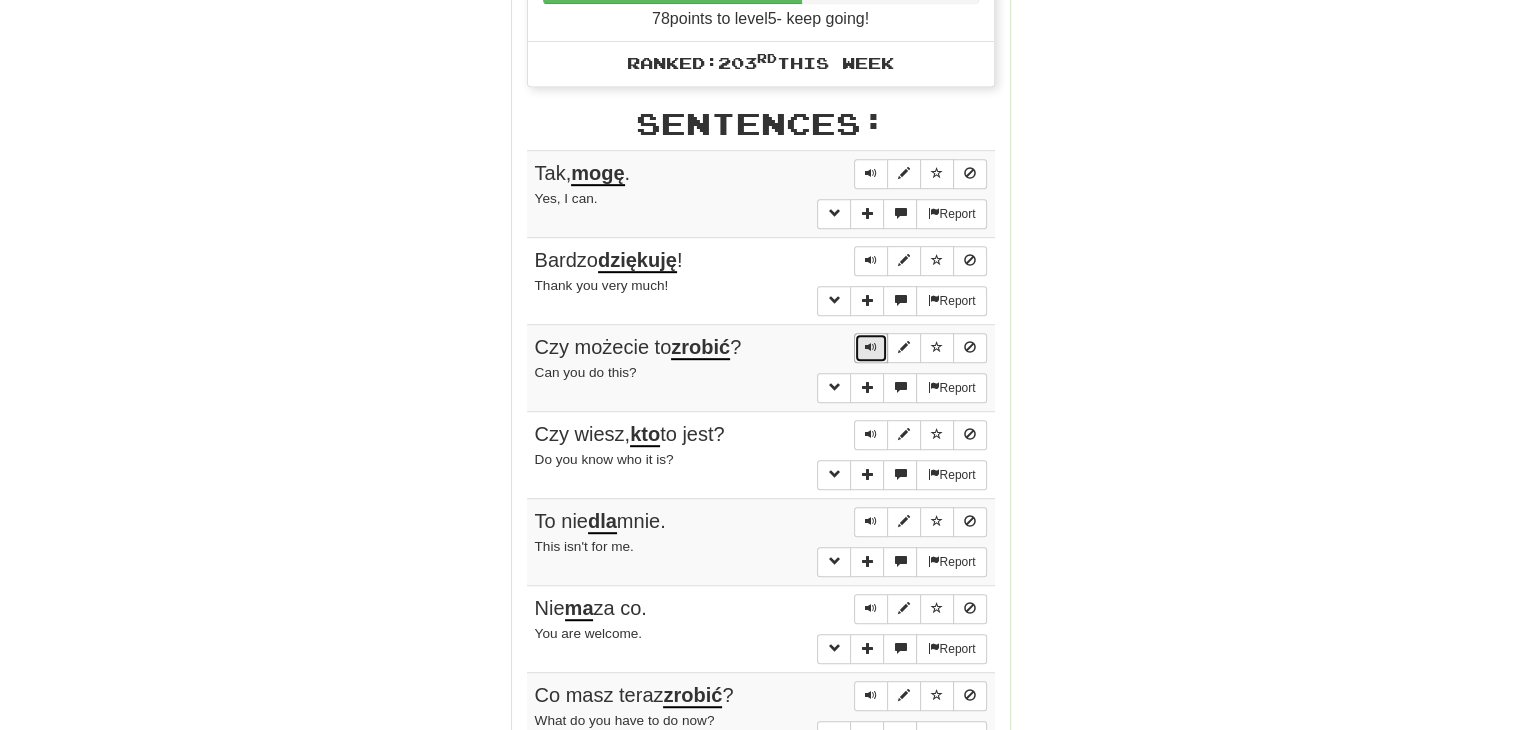 click at bounding box center [871, 347] 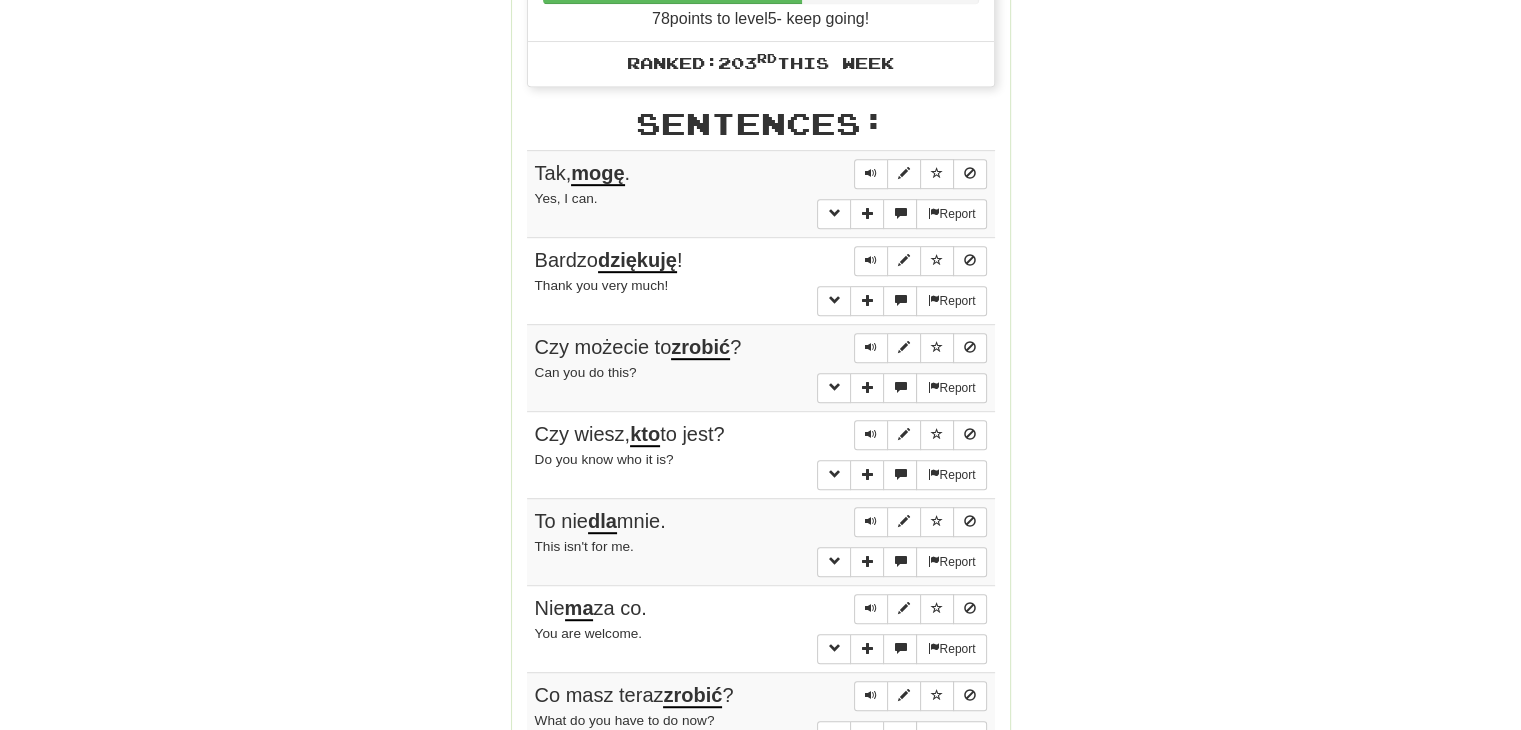 click on "Do you know who it is?" at bounding box center [761, 459] 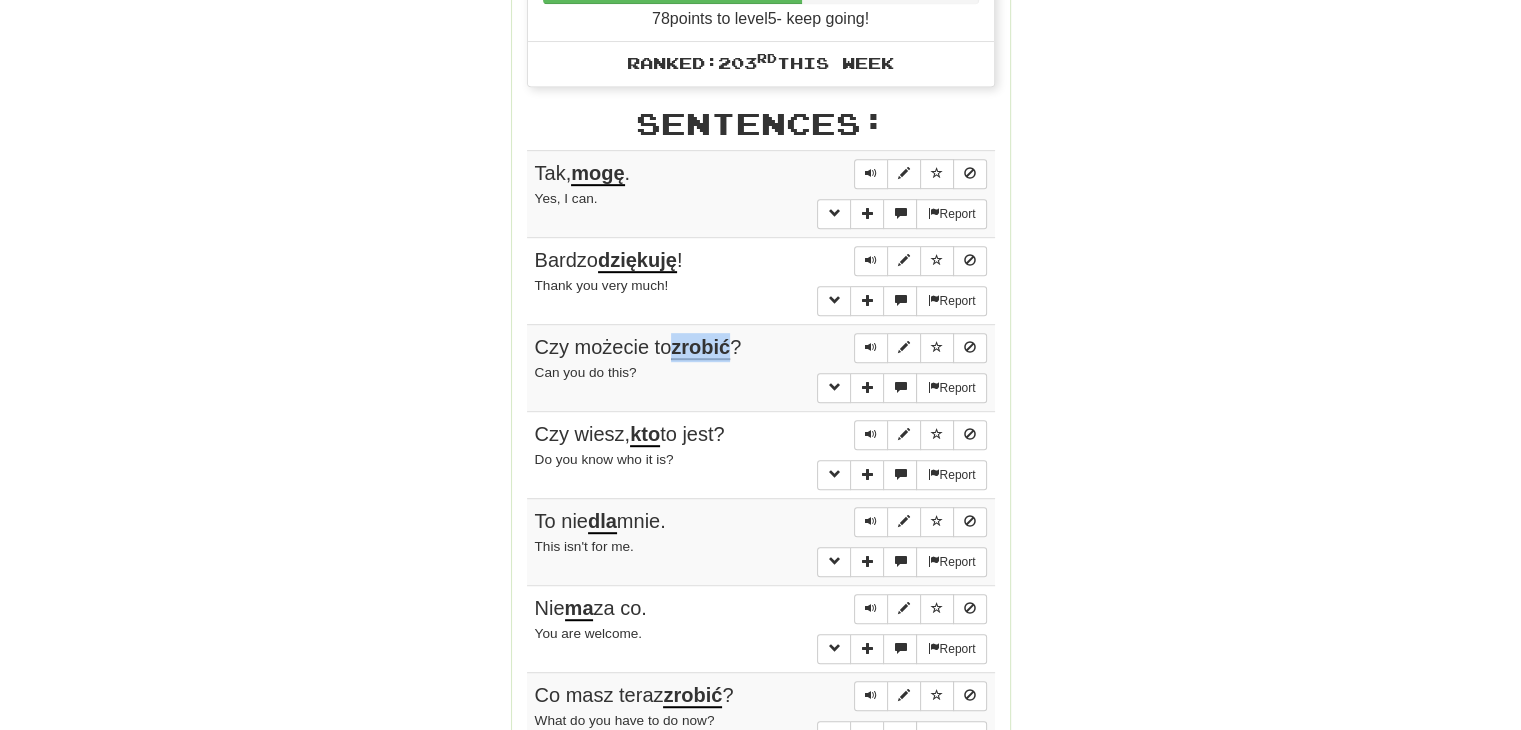 drag, startPoint x: 738, startPoint y: 348, endPoint x: 672, endPoint y: 345, distance: 66.068146 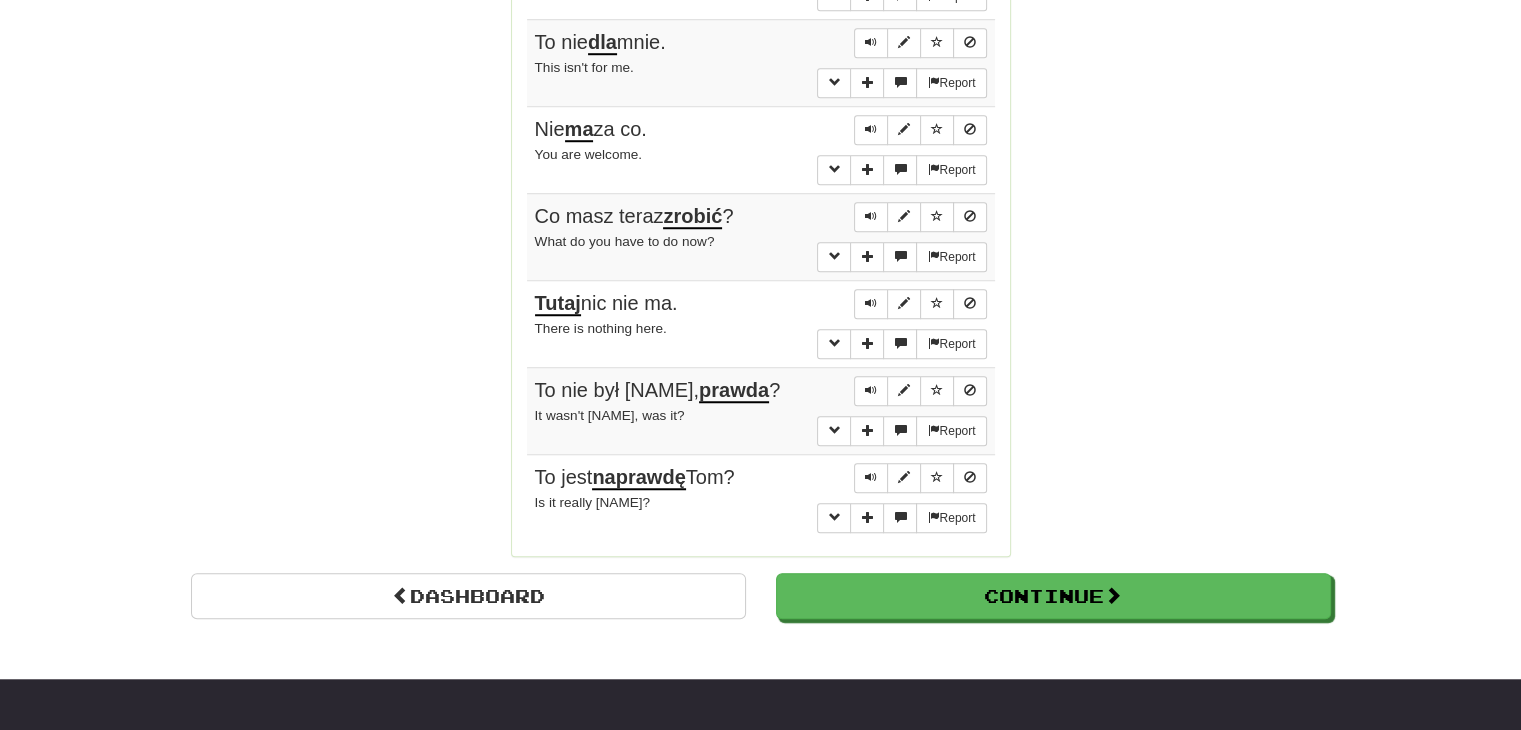 scroll, scrollTop: 1524, scrollLeft: 0, axis: vertical 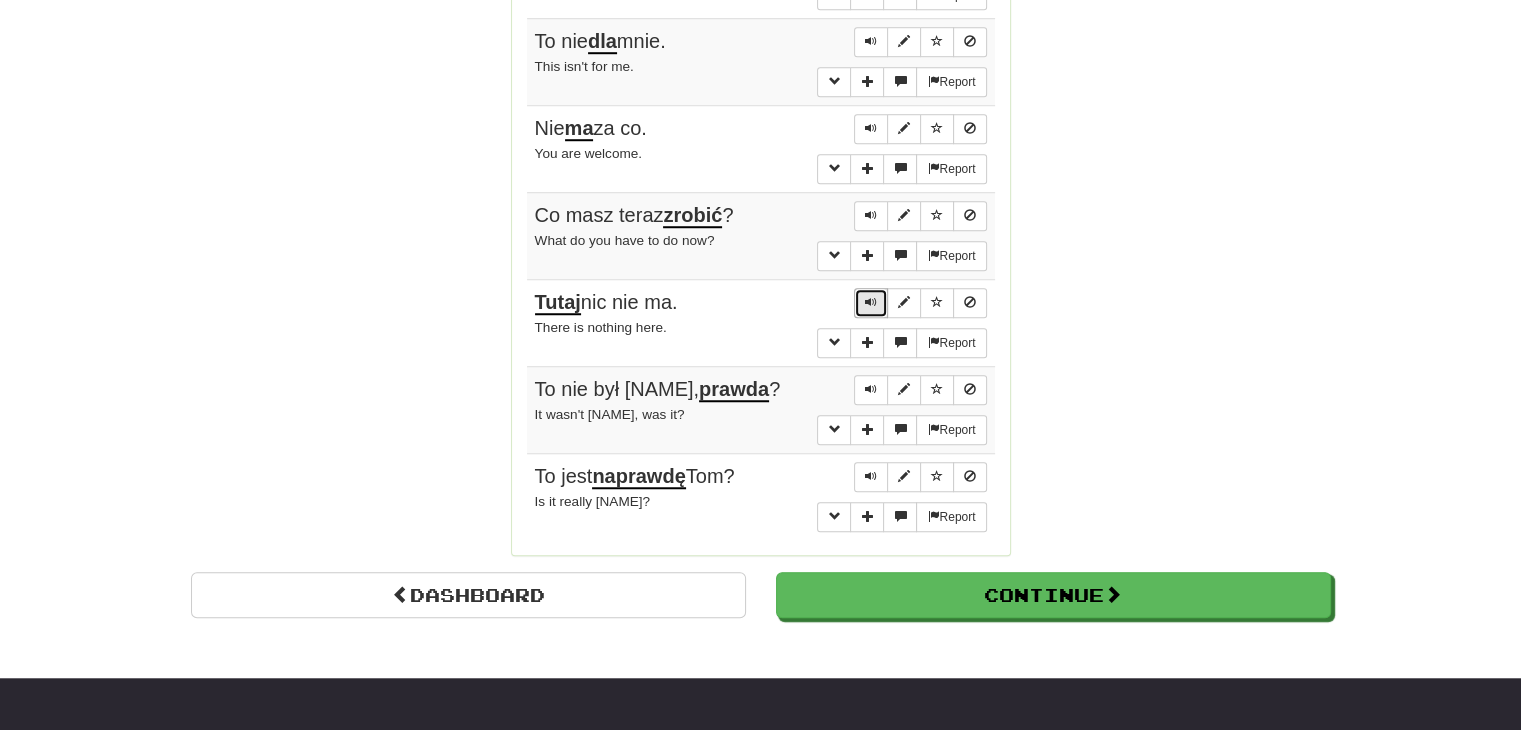 click at bounding box center [871, 302] 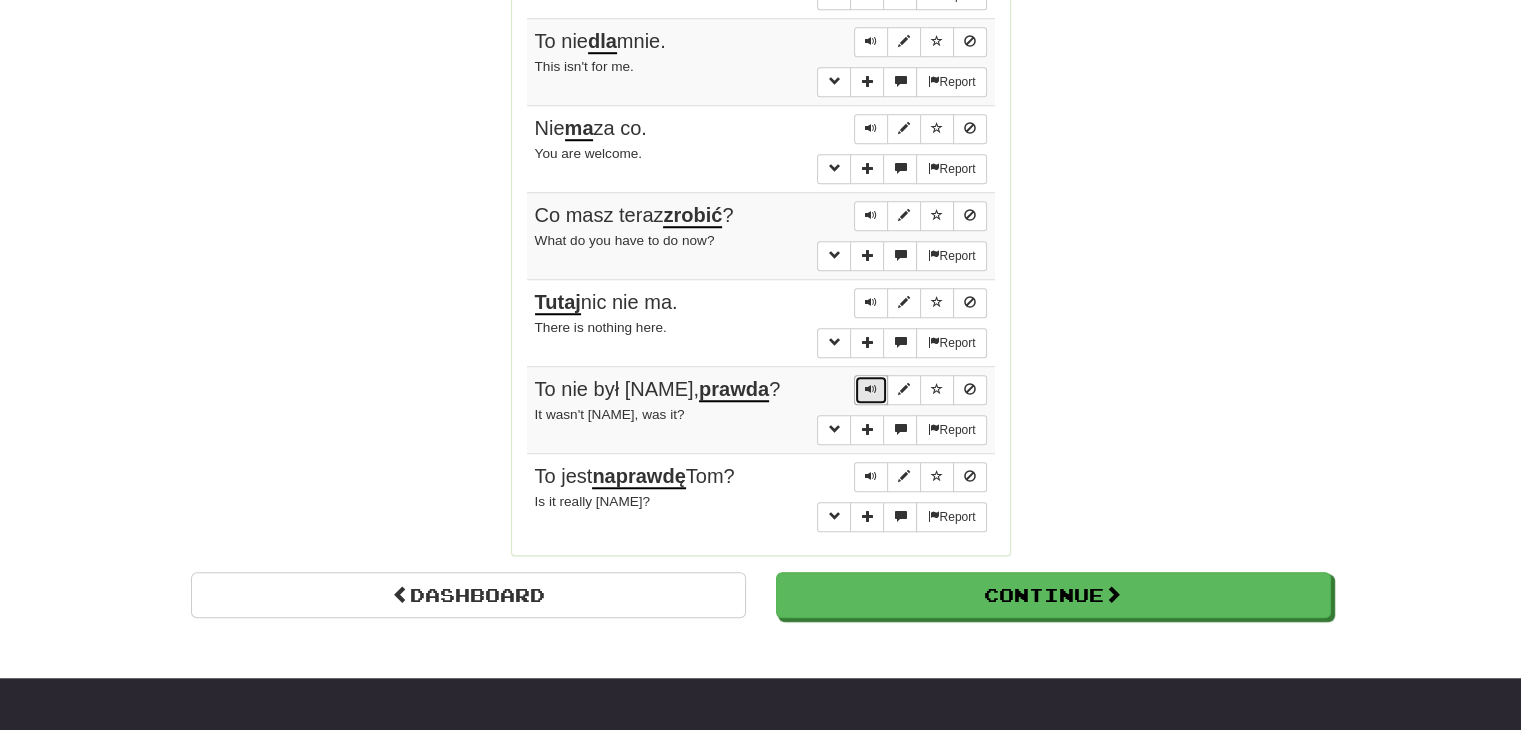 click at bounding box center (871, 390) 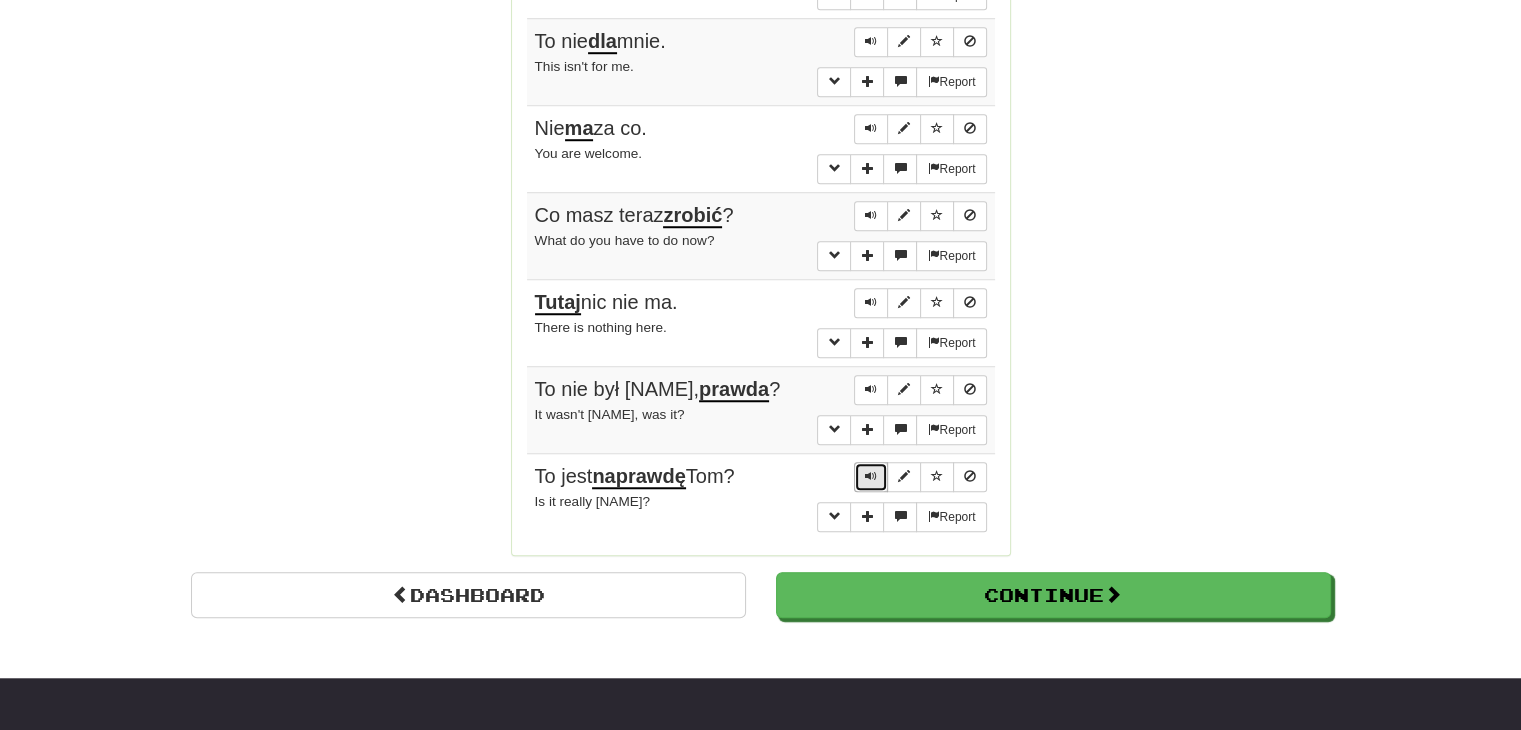 click at bounding box center (871, 476) 